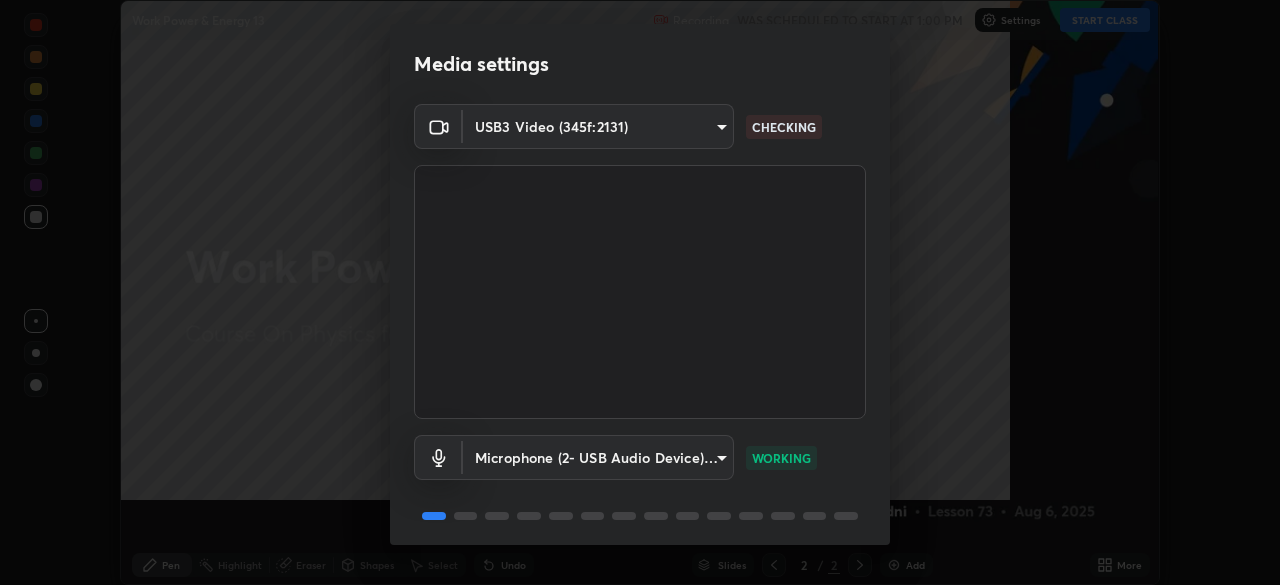 scroll, scrollTop: 0, scrollLeft: 0, axis: both 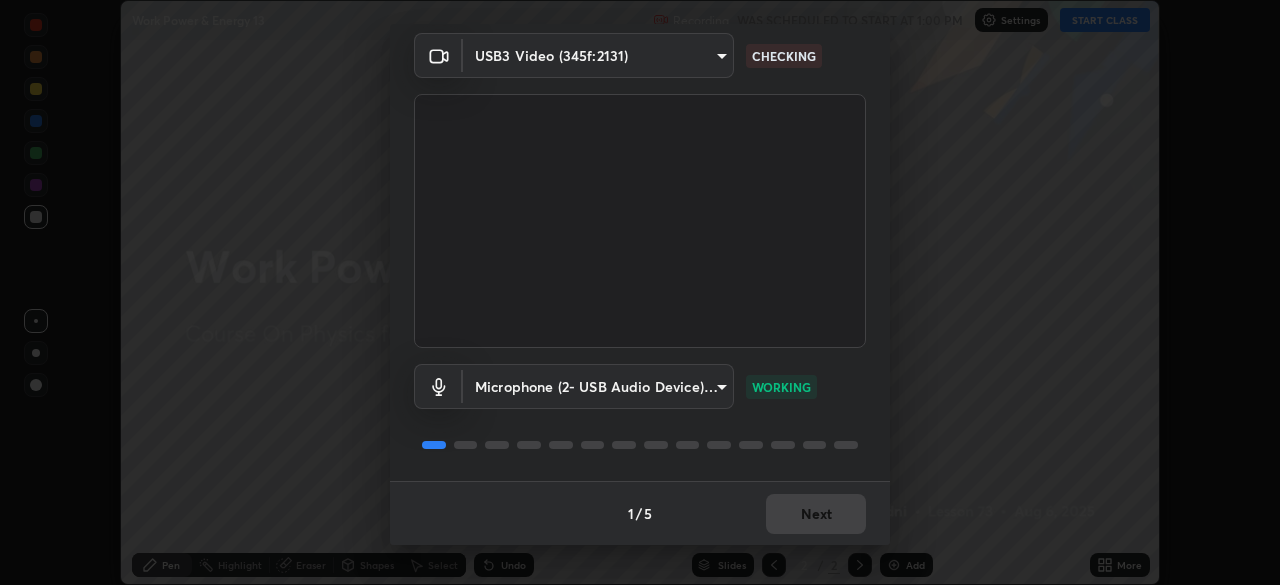click on "1 / 5 Next" at bounding box center [640, 513] 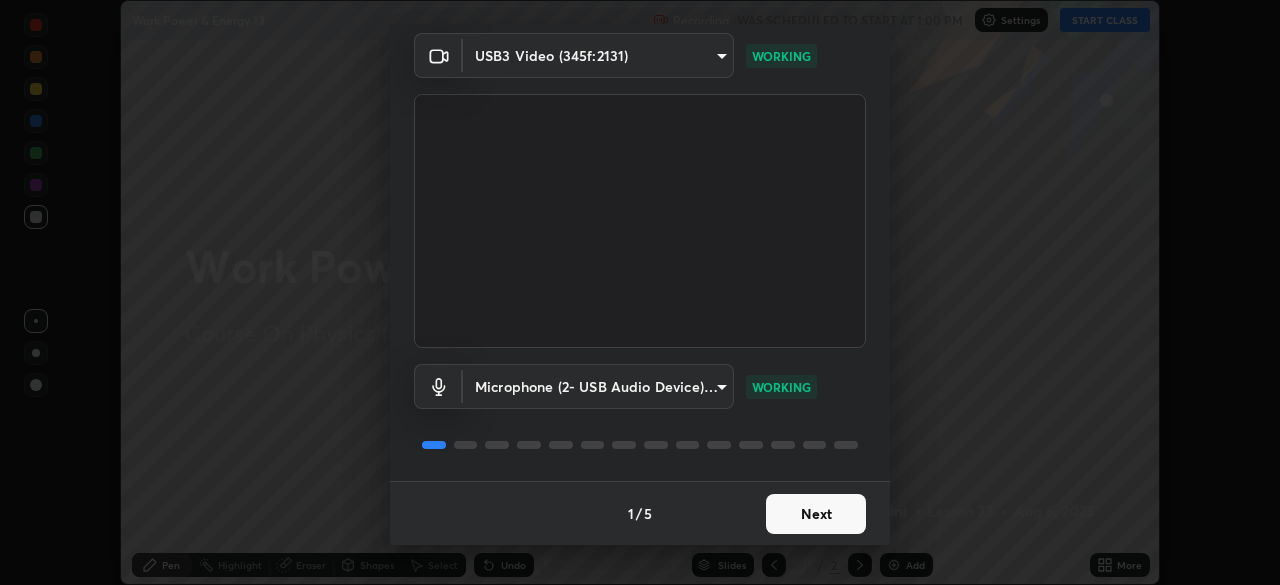 click on "Next" at bounding box center (816, 514) 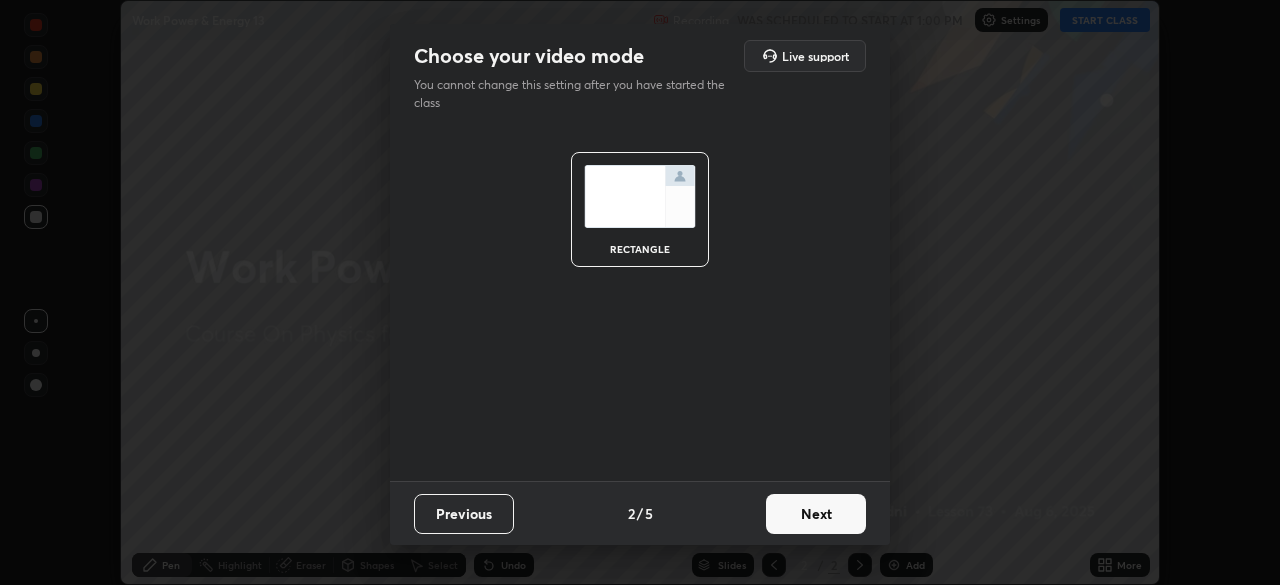 scroll, scrollTop: 0, scrollLeft: 0, axis: both 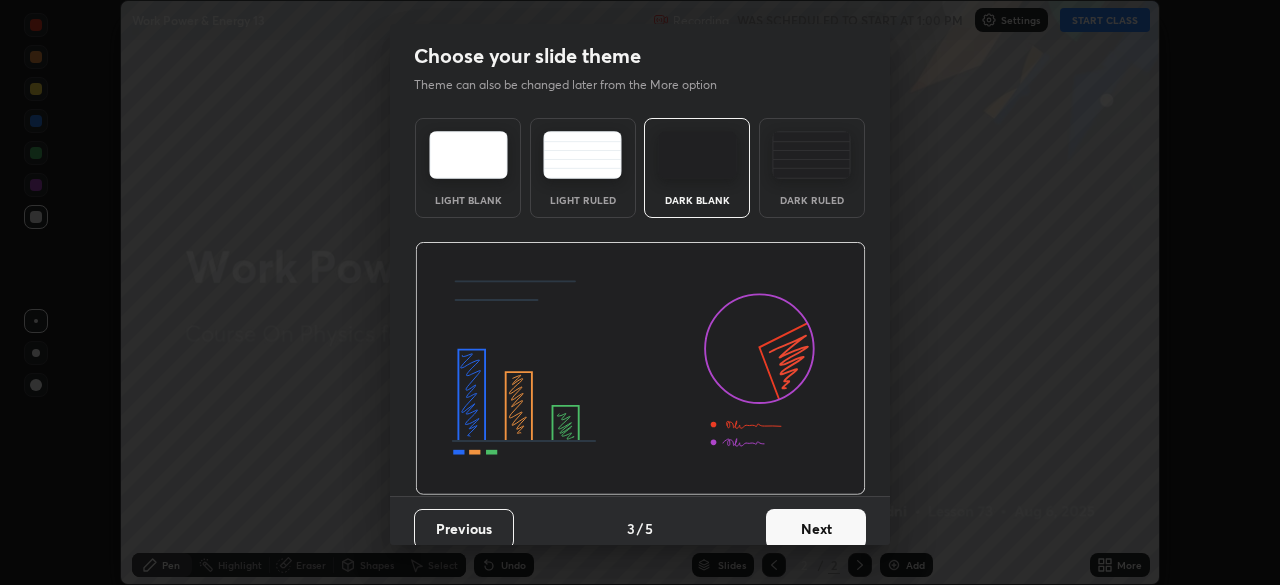 click on "Next" at bounding box center (816, 529) 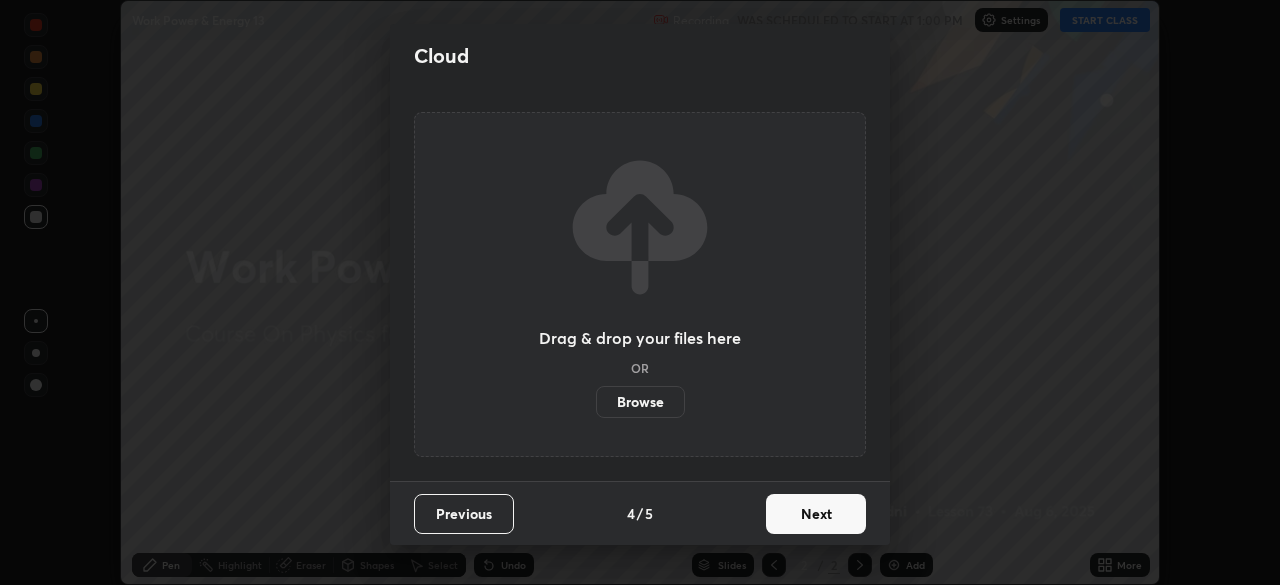 click on "Browse" at bounding box center (640, 402) 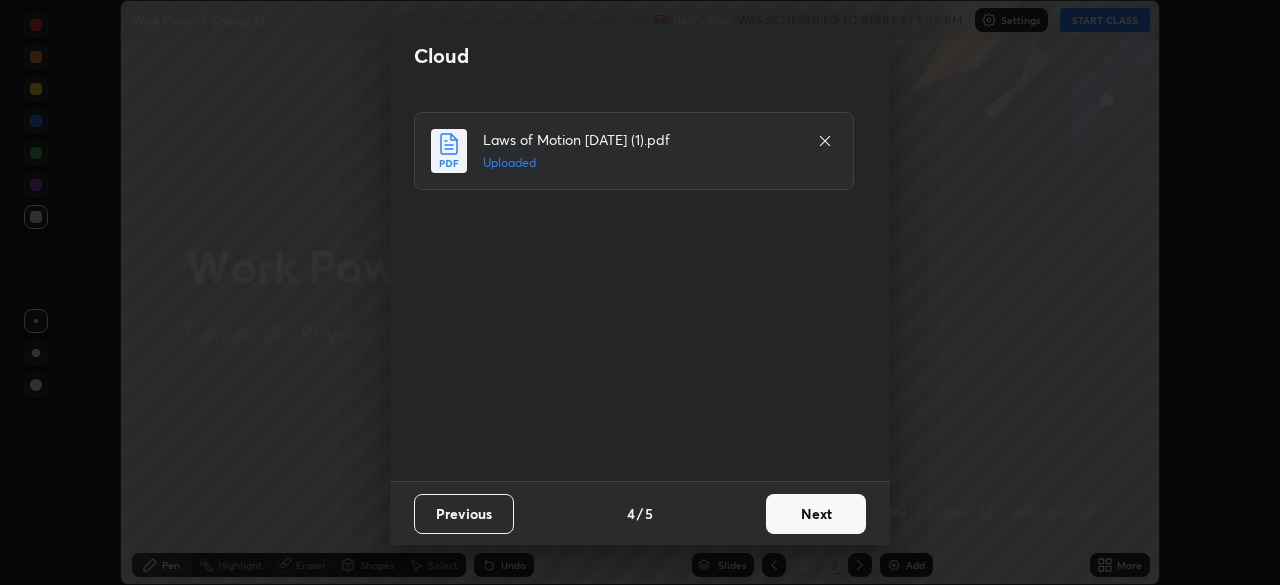 click on "Next" at bounding box center [816, 514] 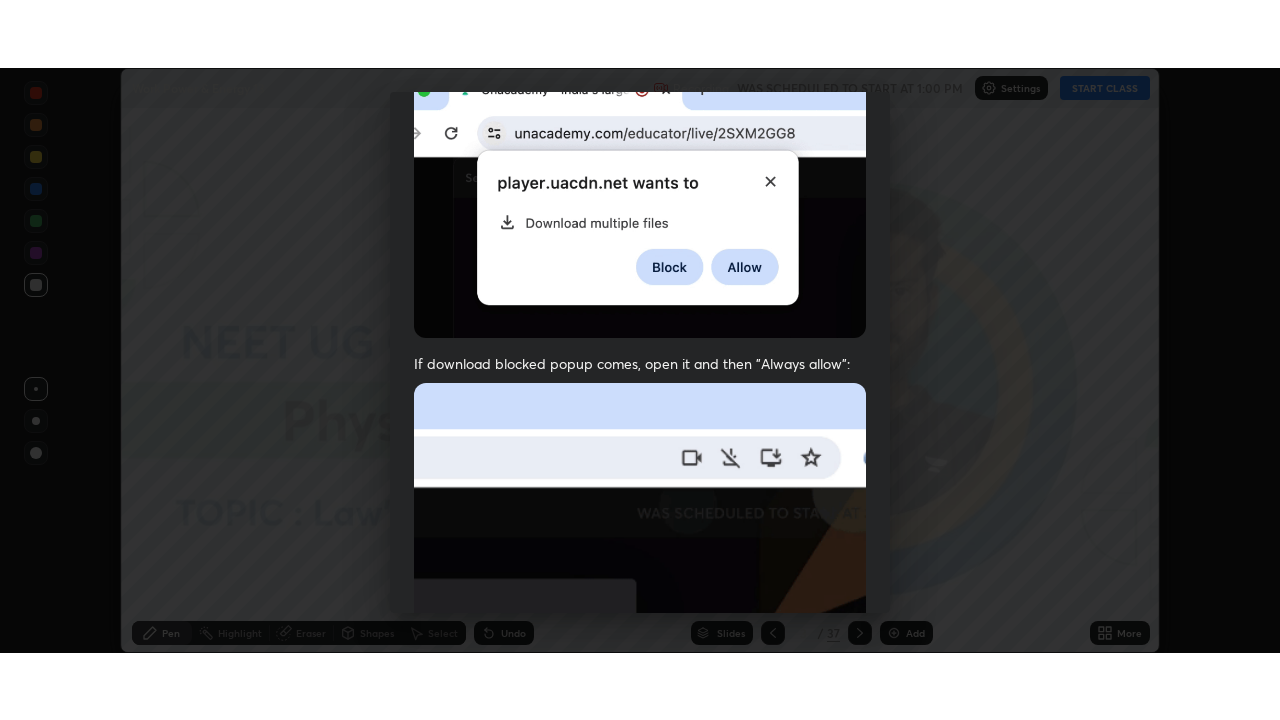 scroll, scrollTop: 479, scrollLeft: 0, axis: vertical 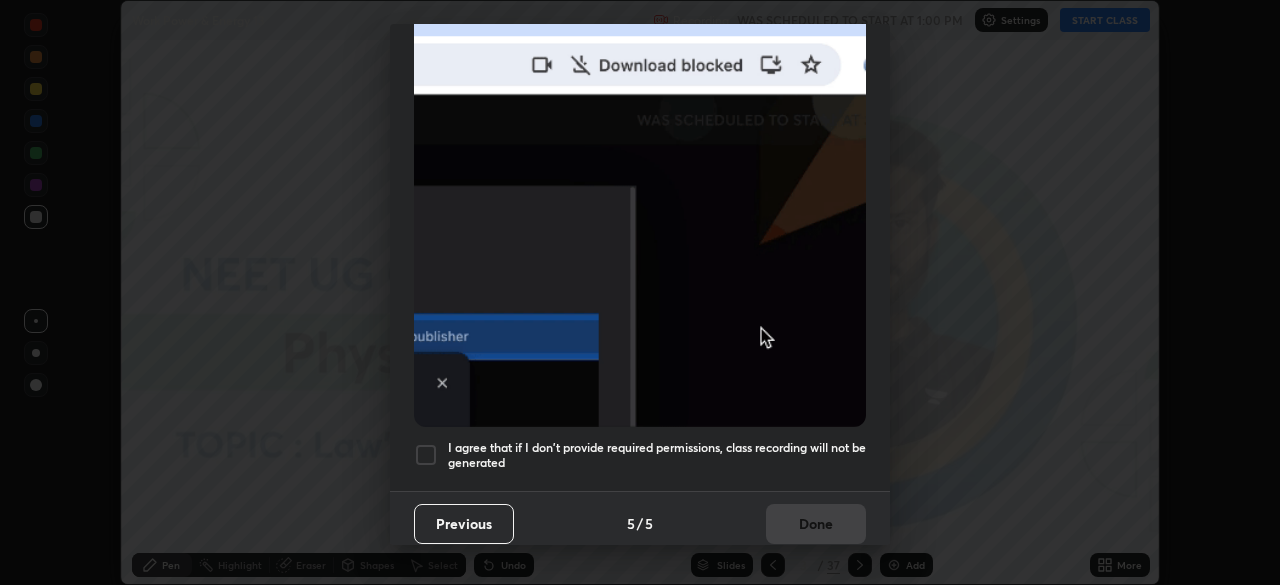 click on "I agree that if I don't provide required permissions, class recording will not be generated" at bounding box center [657, 455] 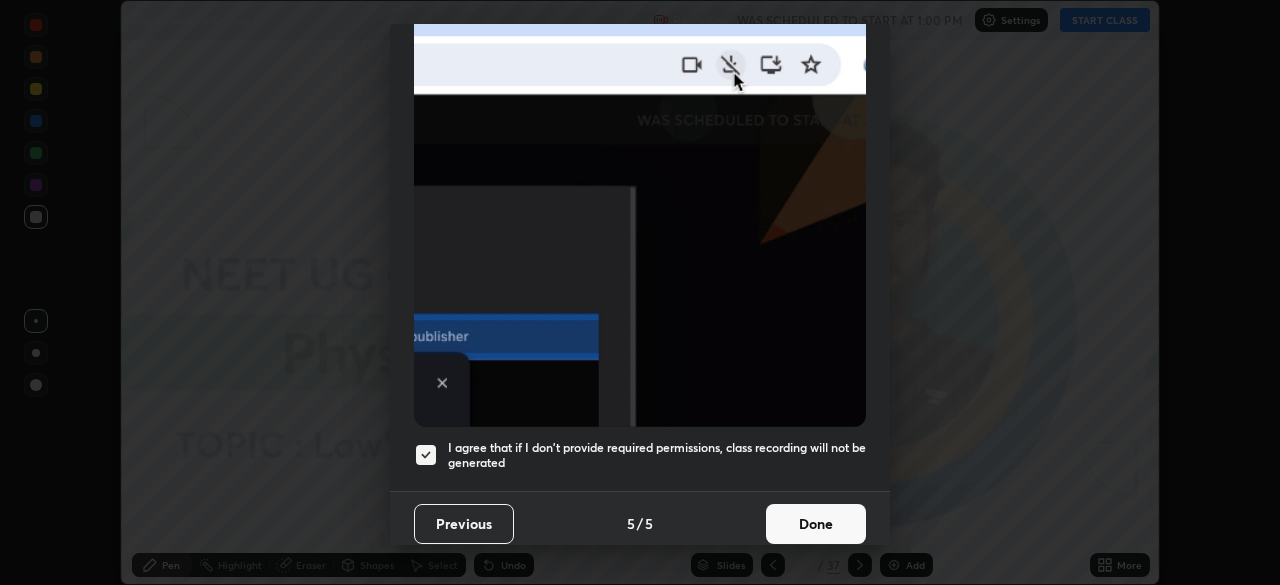click on "Done" at bounding box center (816, 524) 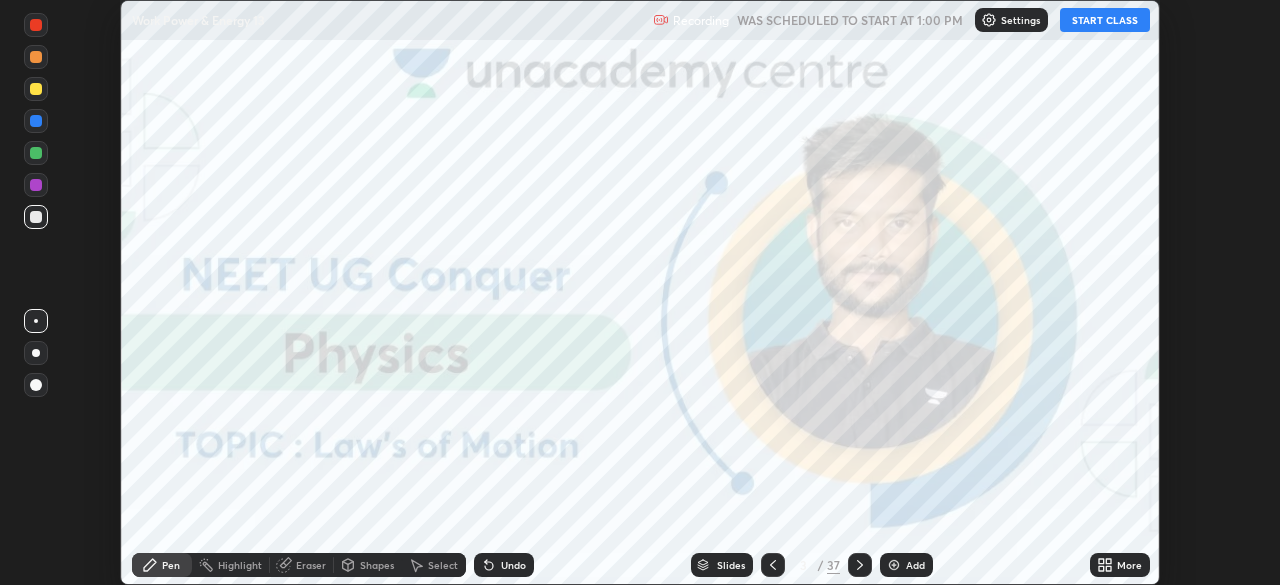 click 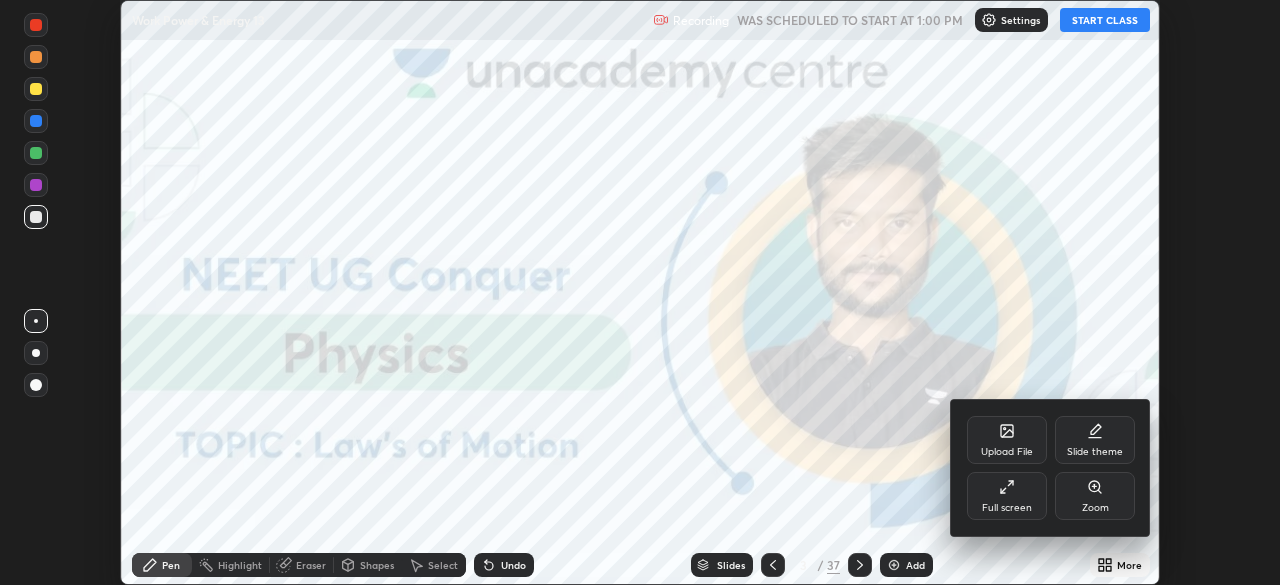 click on "Full screen" at bounding box center (1007, 508) 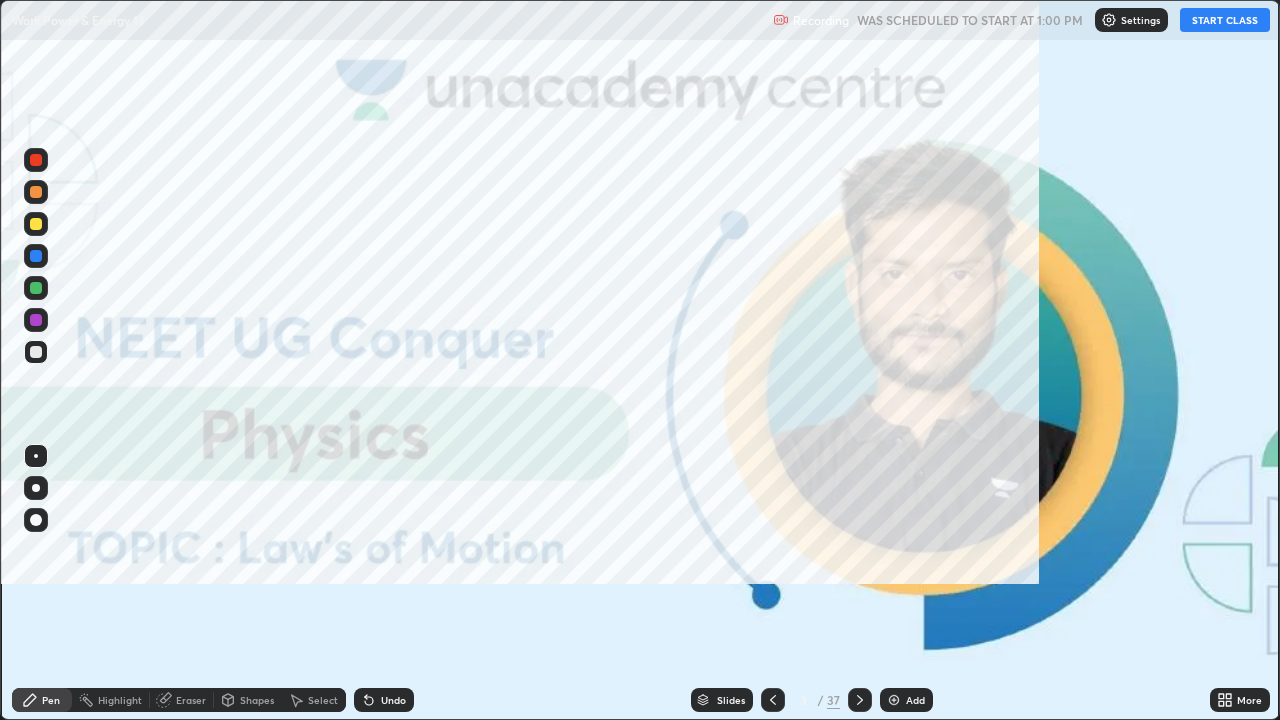 scroll, scrollTop: 99280, scrollLeft: 98720, axis: both 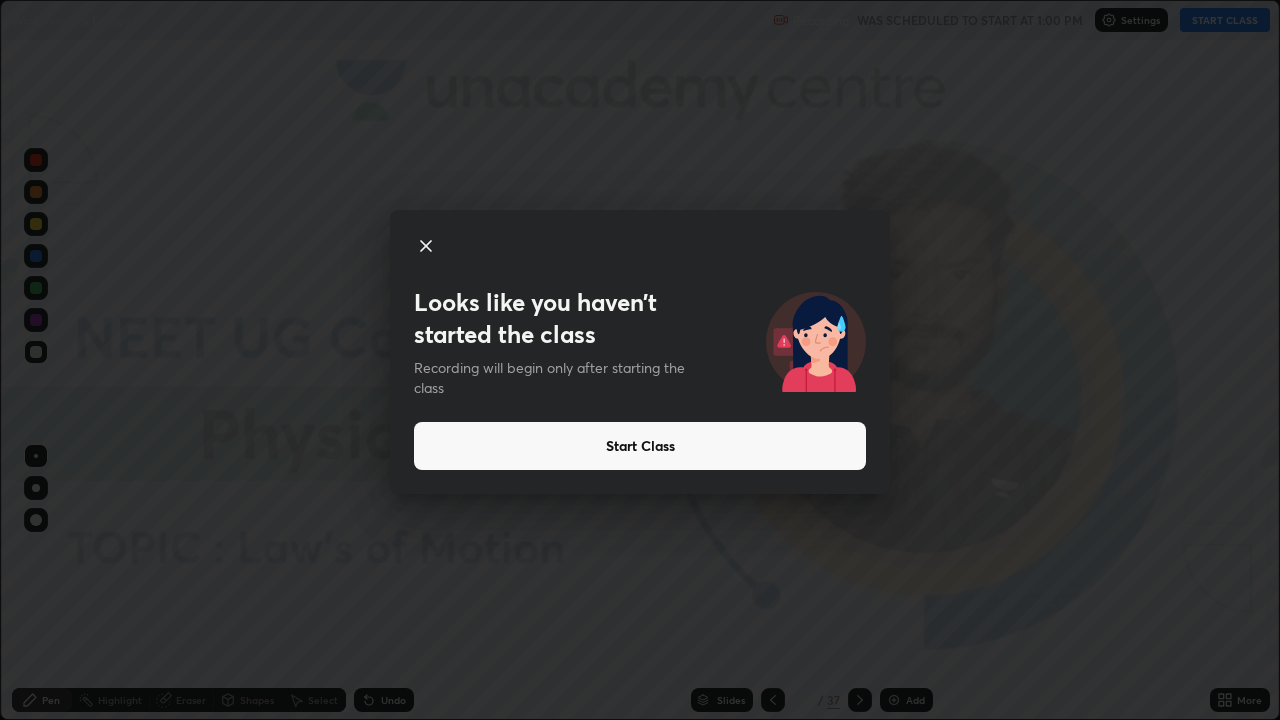 click on "Start Class" at bounding box center [640, 446] 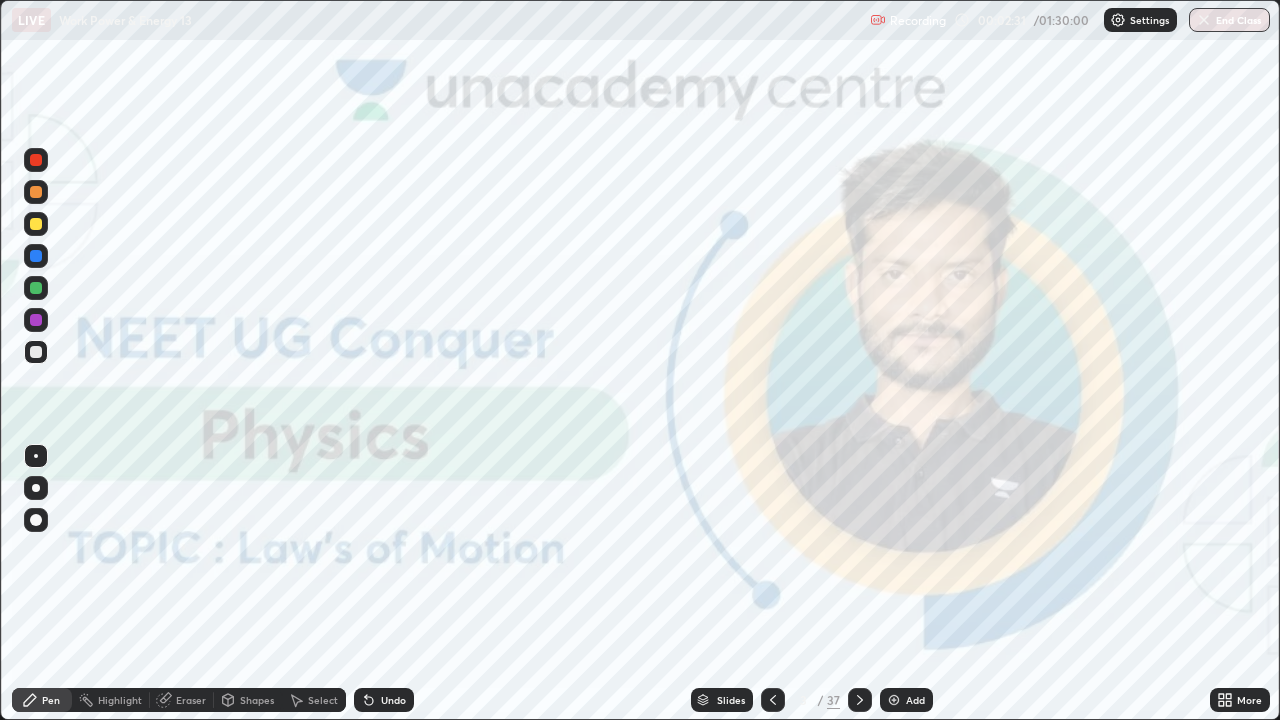 click on "Slides" at bounding box center (722, 700) 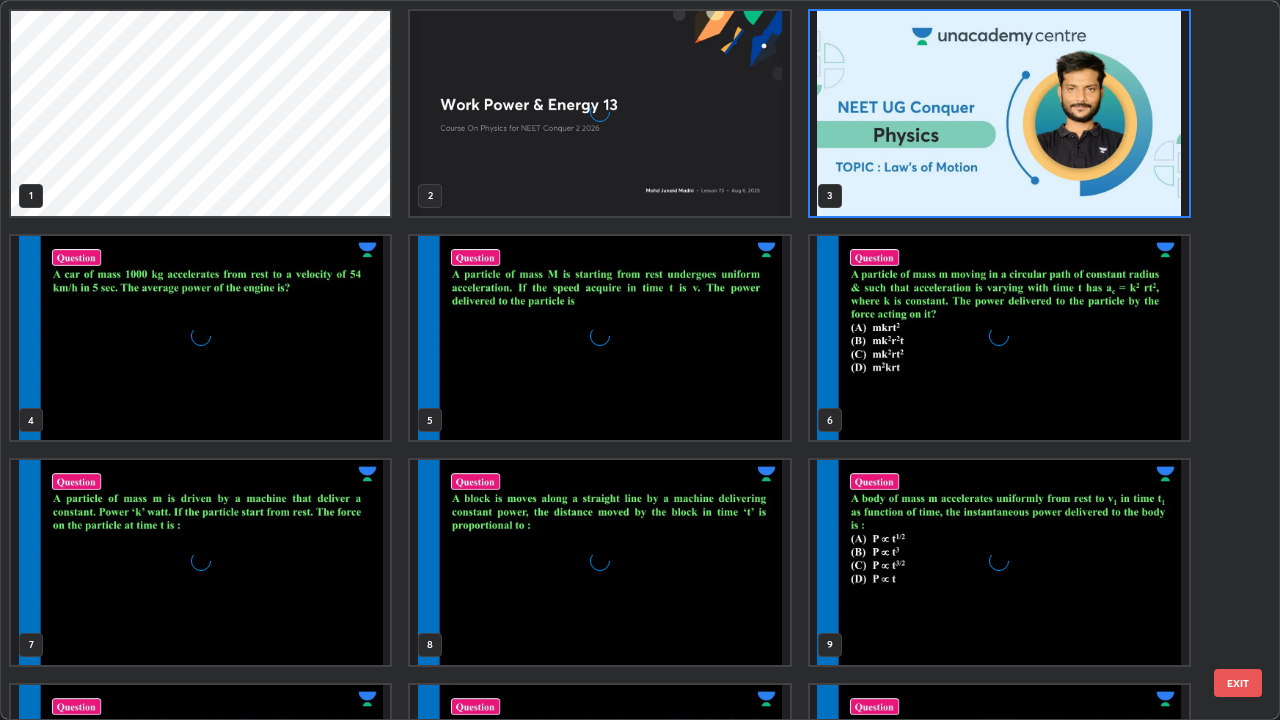 scroll, scrollTop: 7, scrollLeft: 11, axis: both 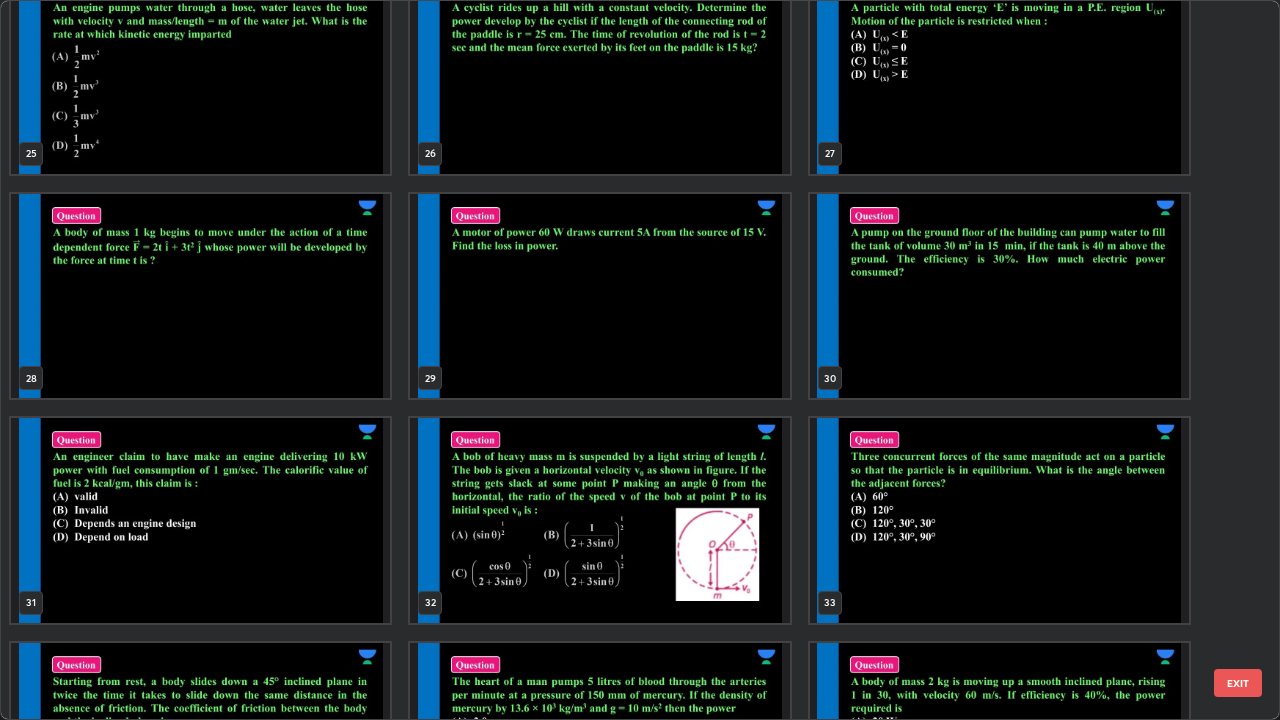 click at bounding box center [999, 296] 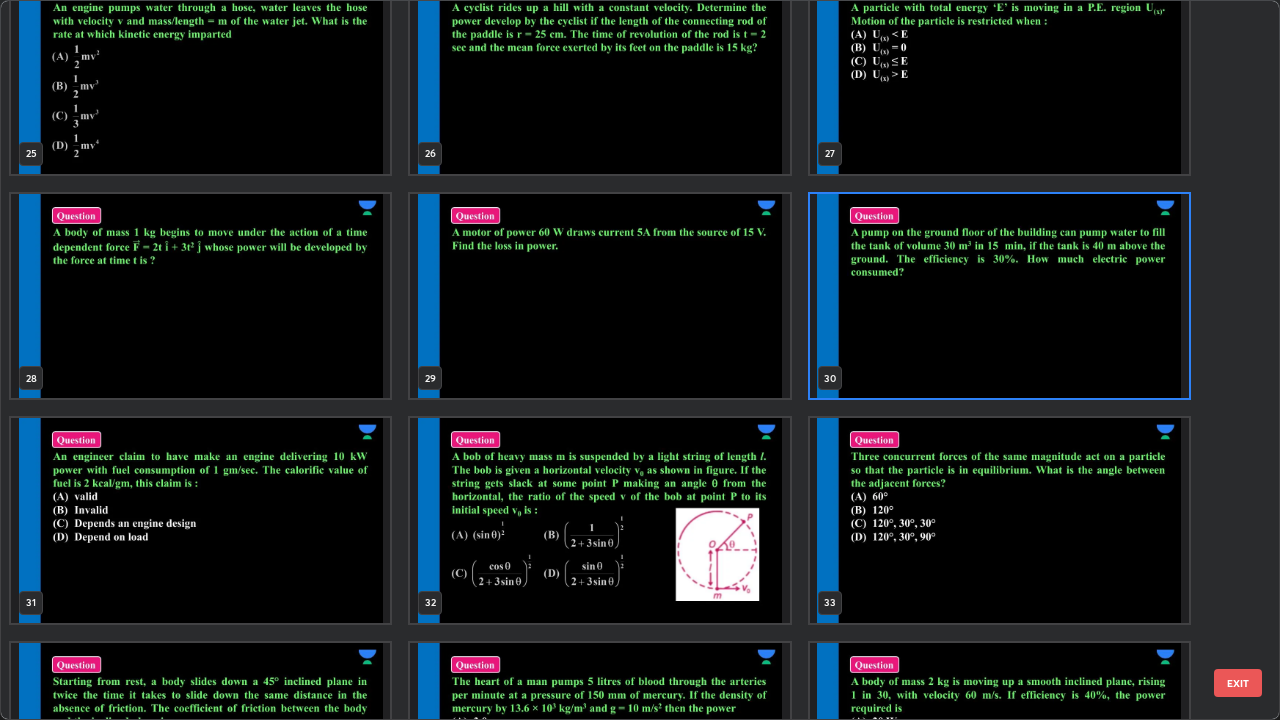 click at bounding box center [999, 296] 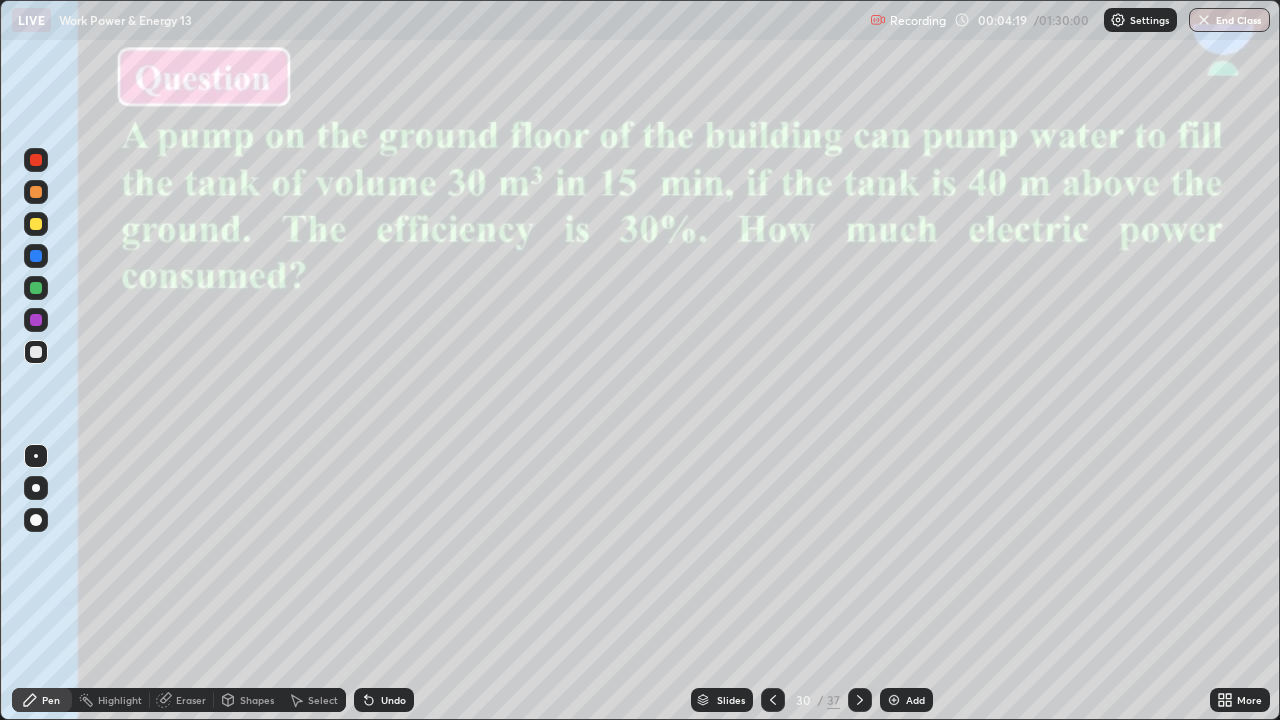 click at bounding box center (36, 488) 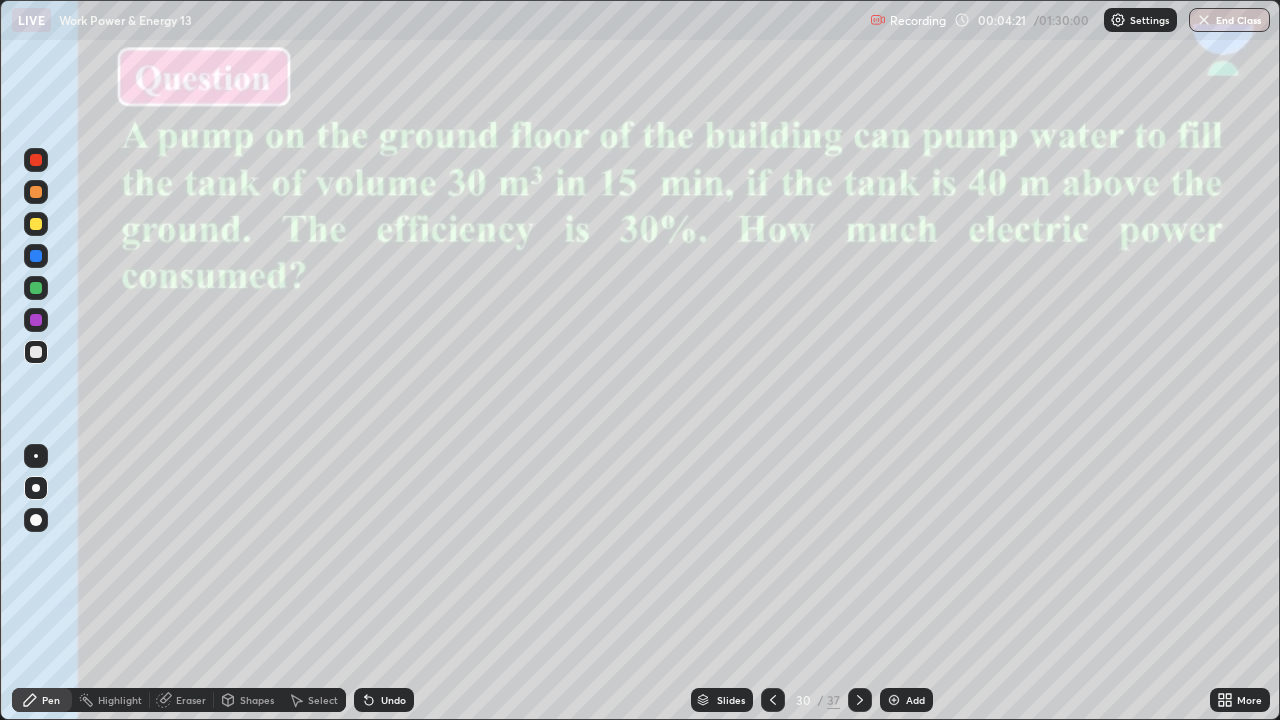click at bounding box center [36, 224] 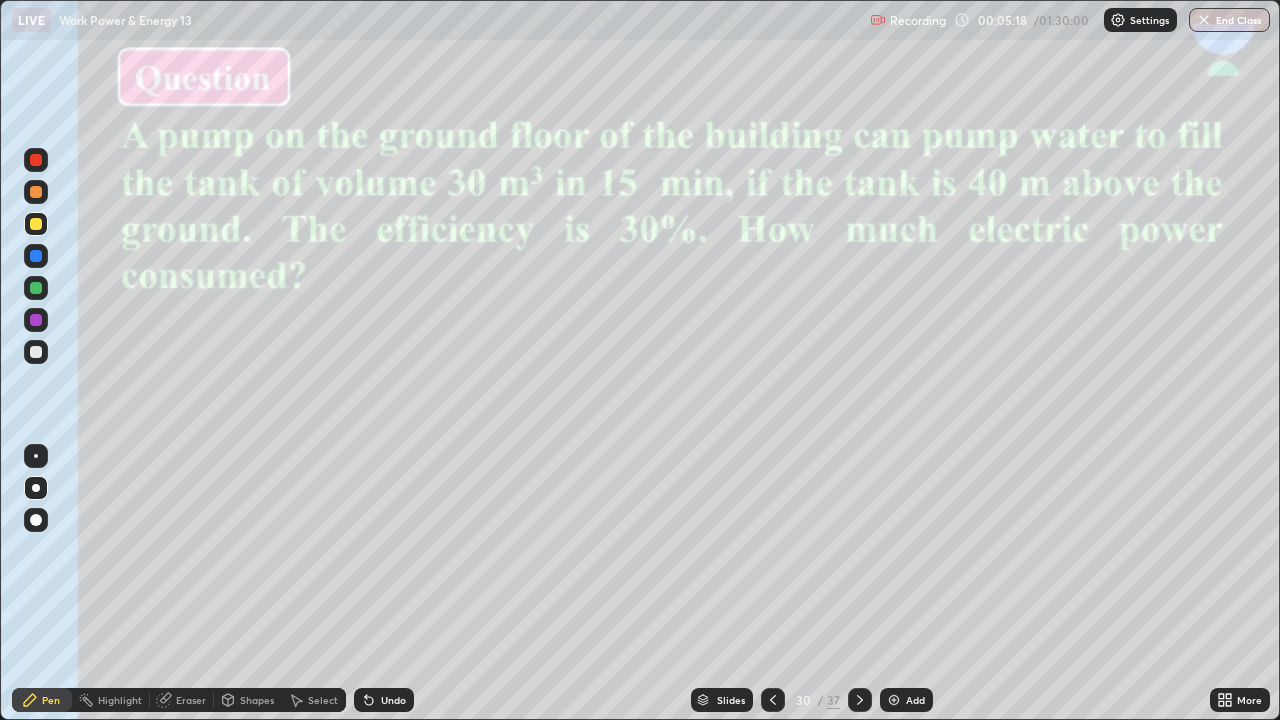 click at bounding box center [36, 352] 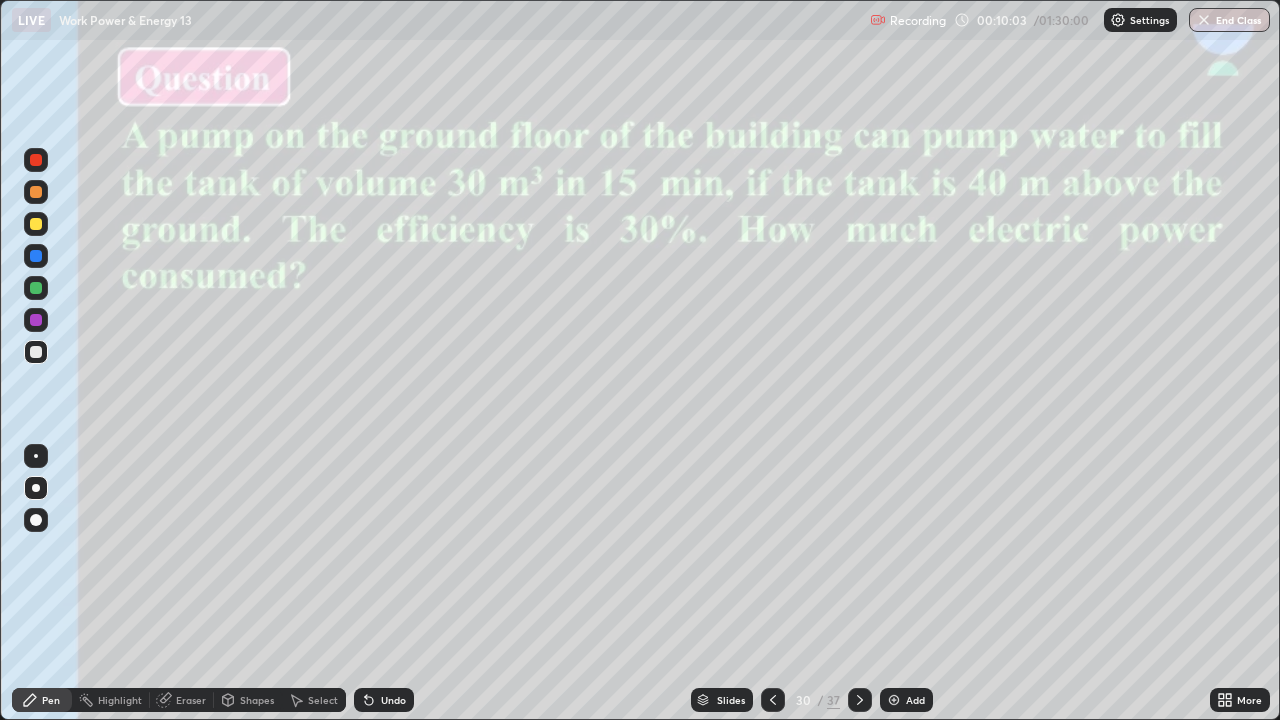 click on "Slides" at bounding box center (722, 700) 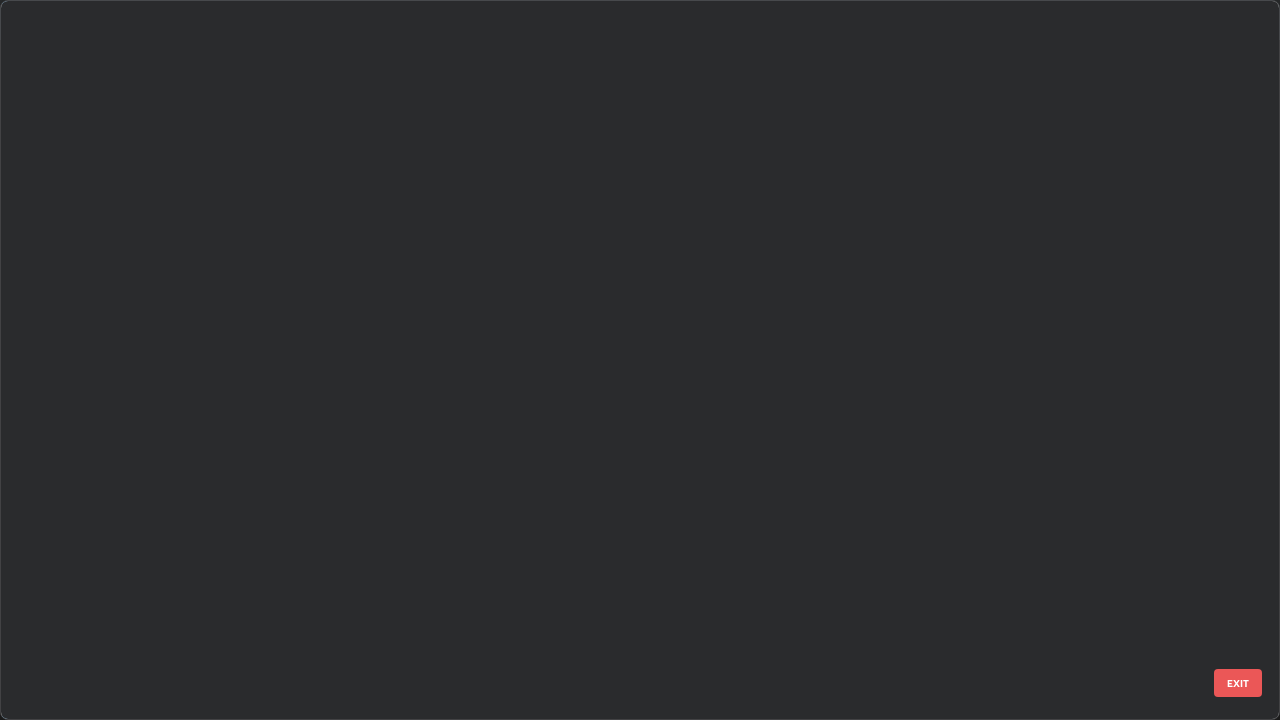 scroll, scrollTop: 1528, scrollLeft: 0, axis: vertical 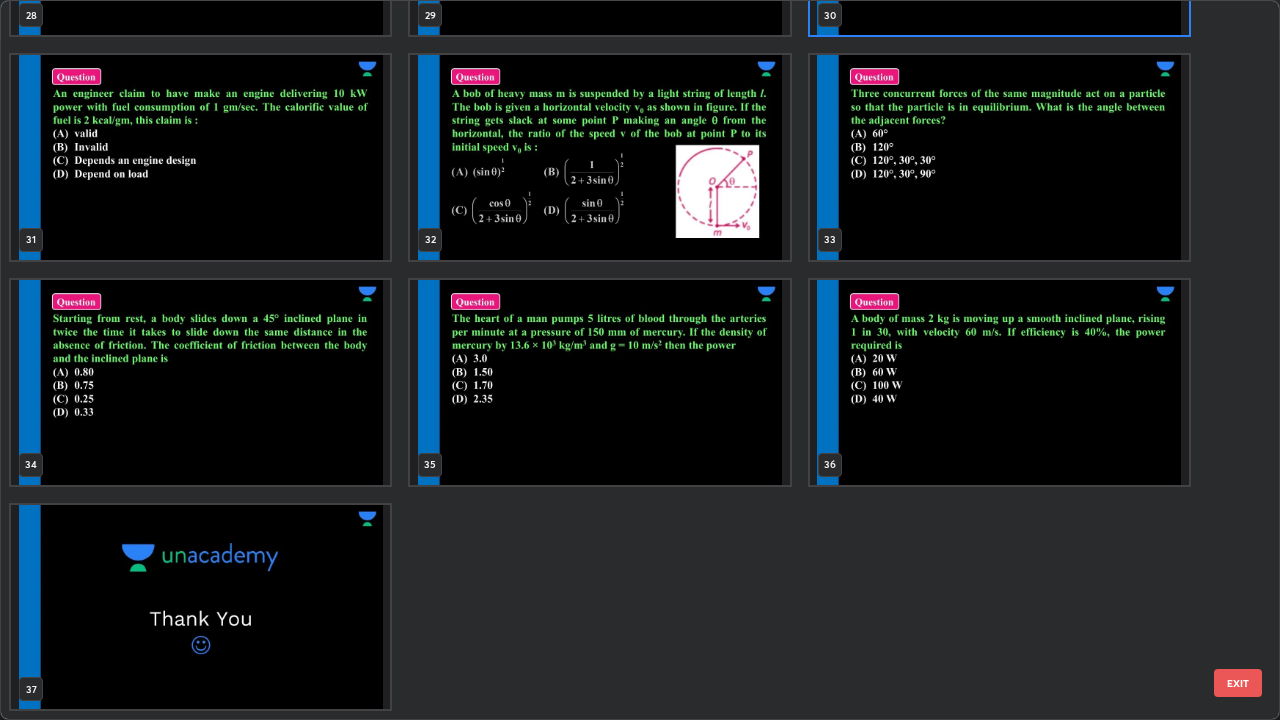 click at bounding box center [999, 382] 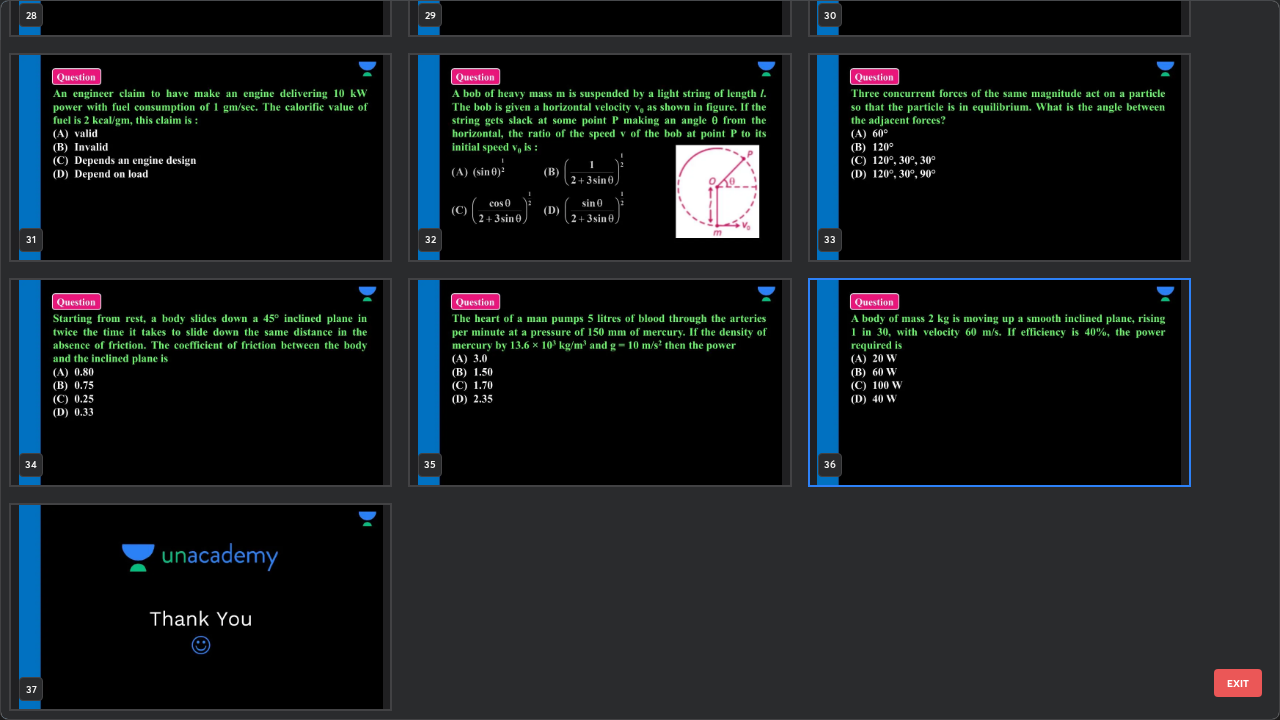 click at bounding box center [999, 382] 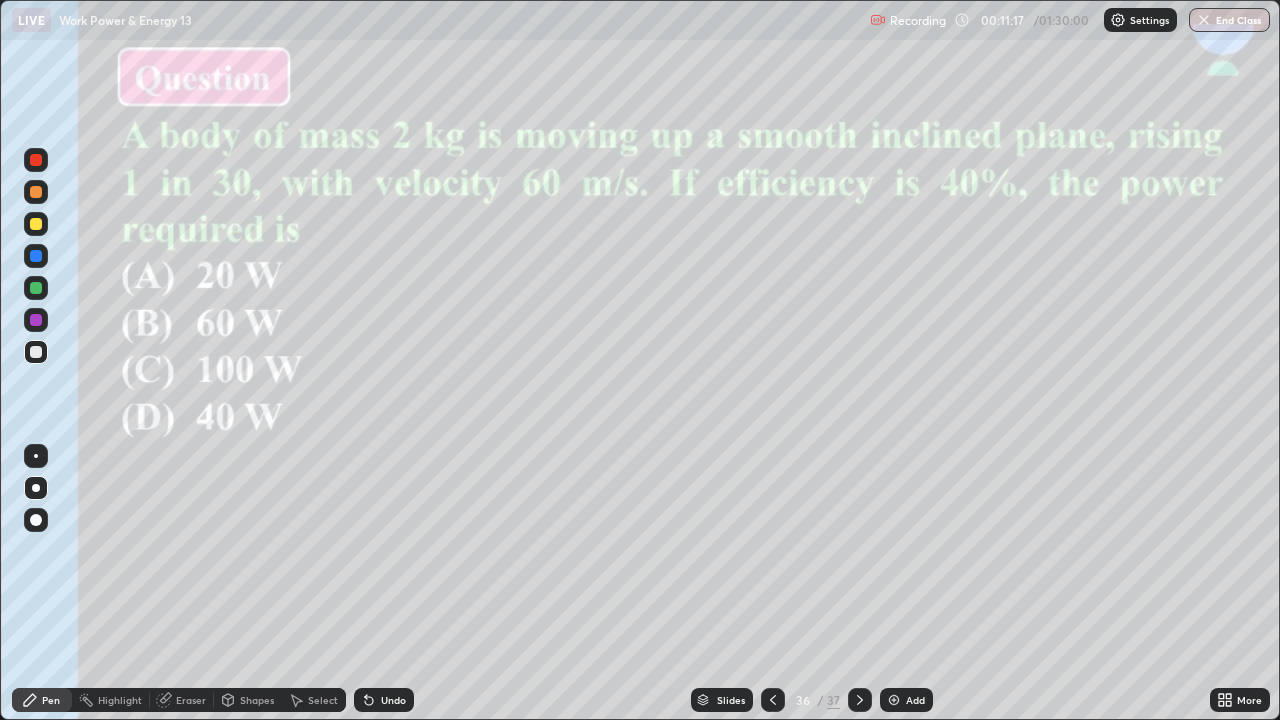 click at bounding box center (36, 320) 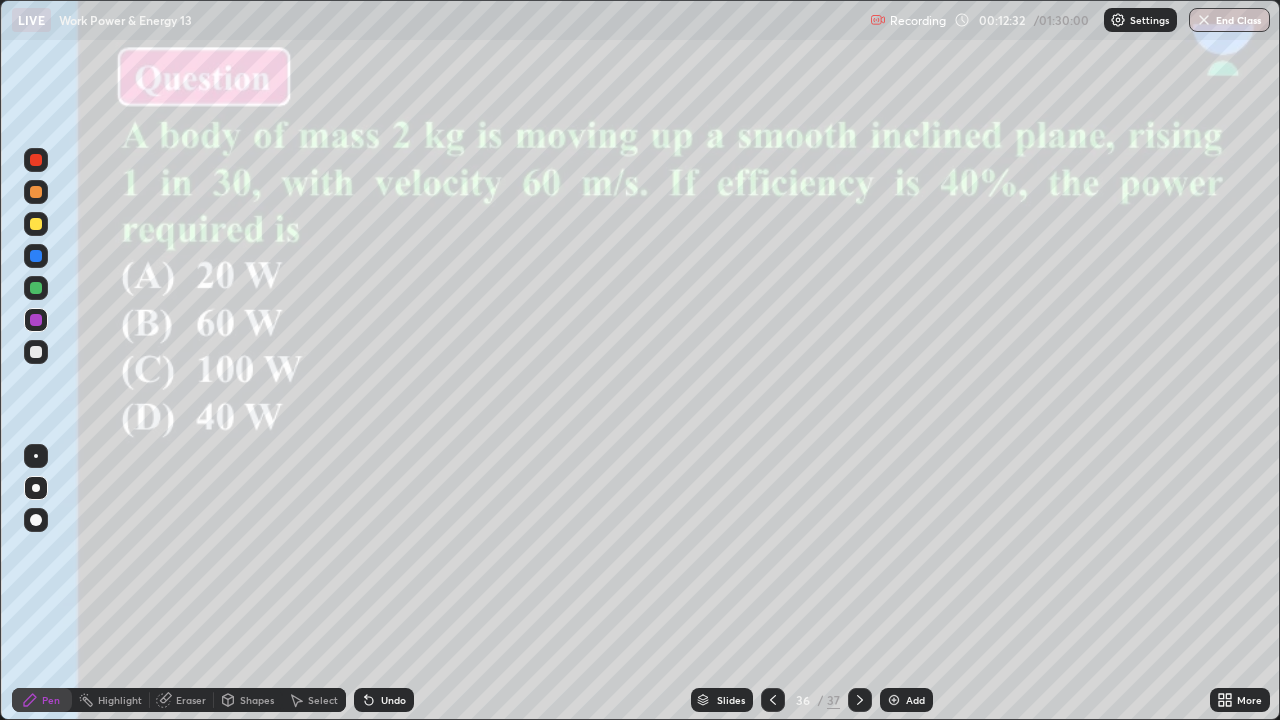 click at bounding box center [36, 288] 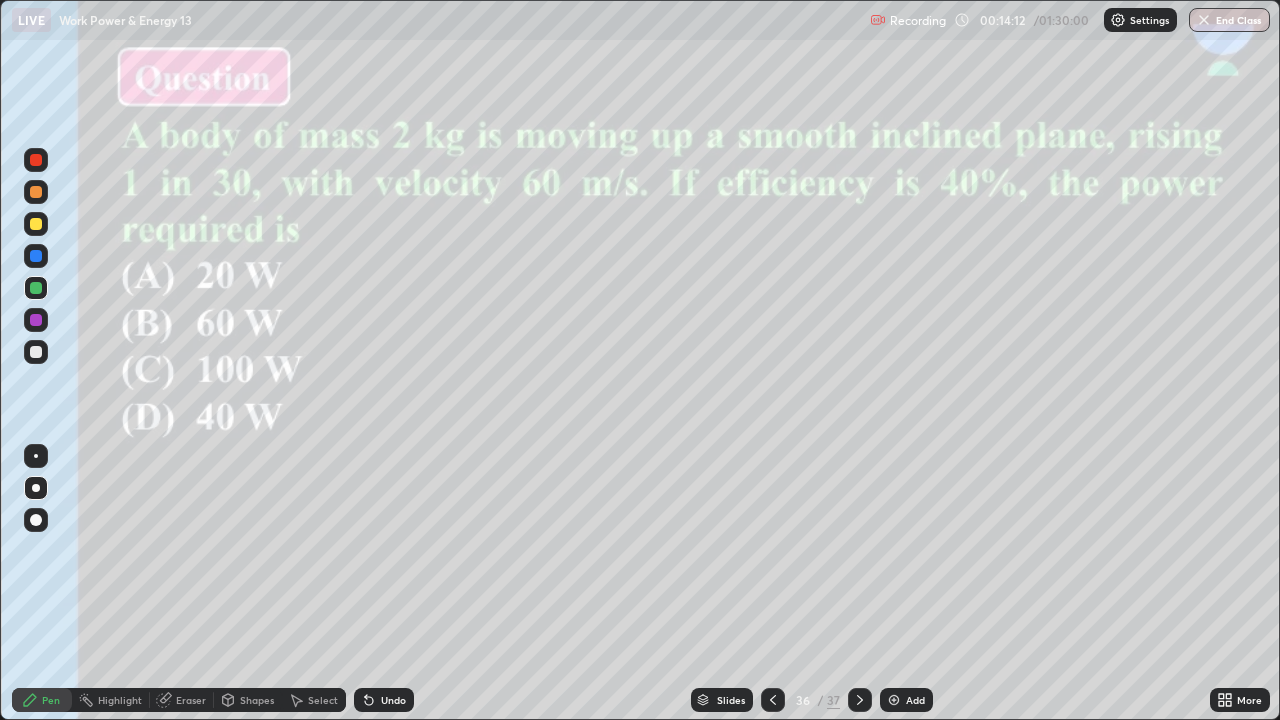 click at bounding box center [36, 224] 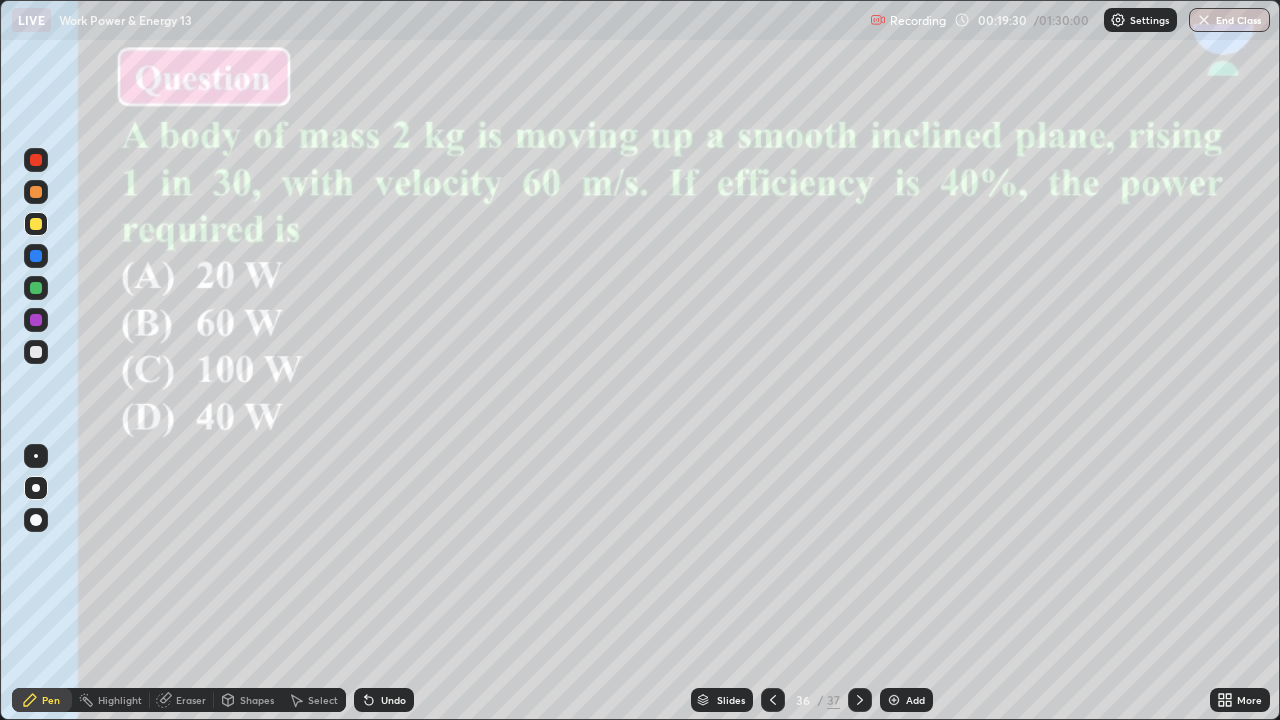 click on "Slides" at bounding box center [731, 700] 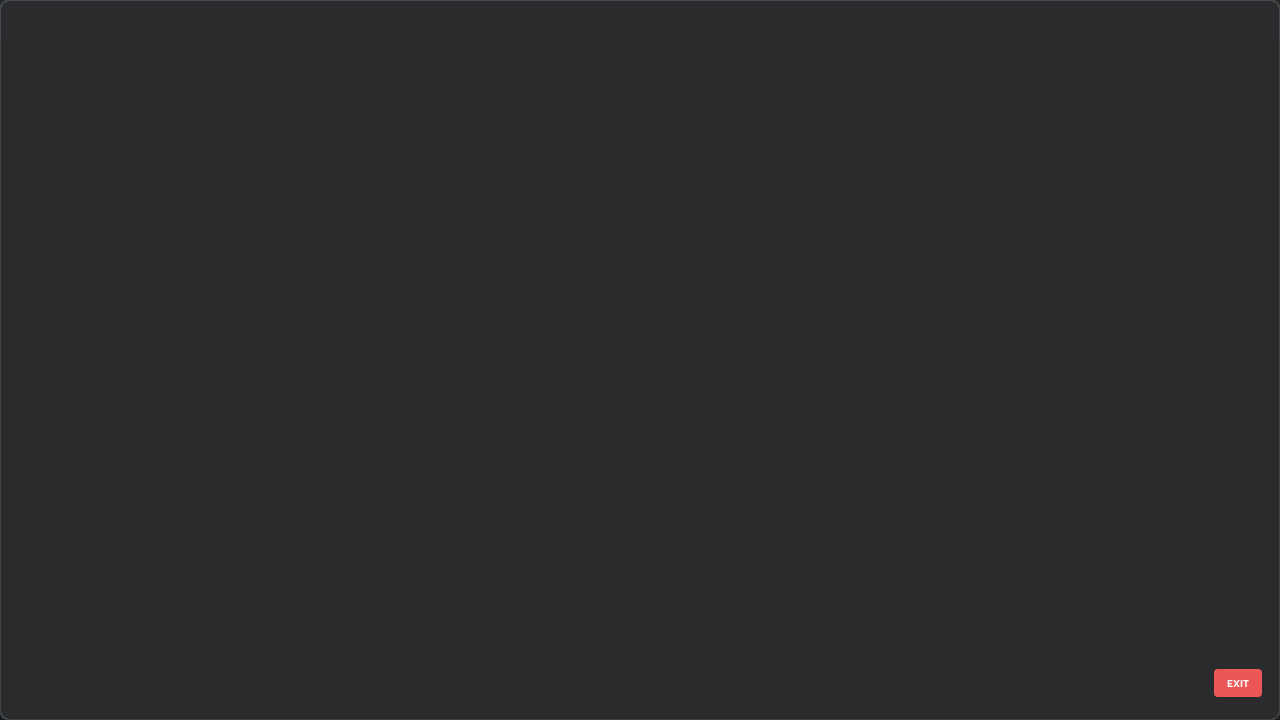 scroll, scrollTop: 1977, scrollLeft: 0, axis: vertical 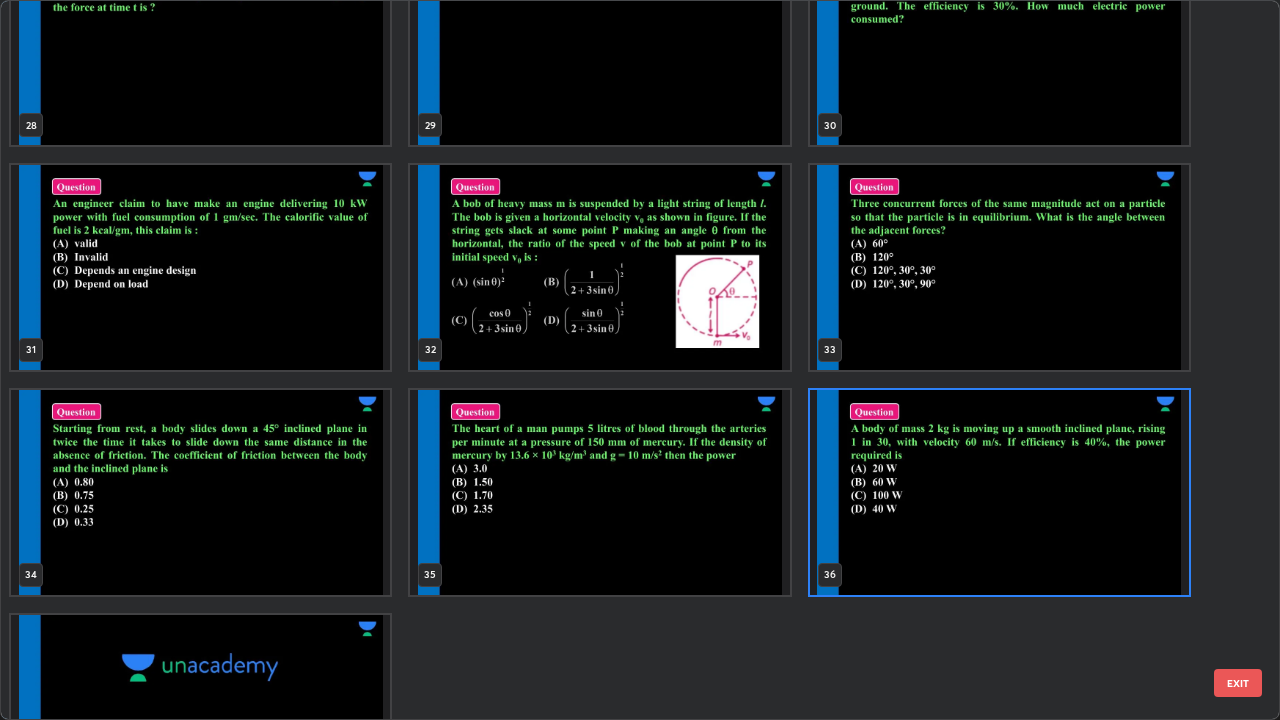 click at bounding box center [599, 492] 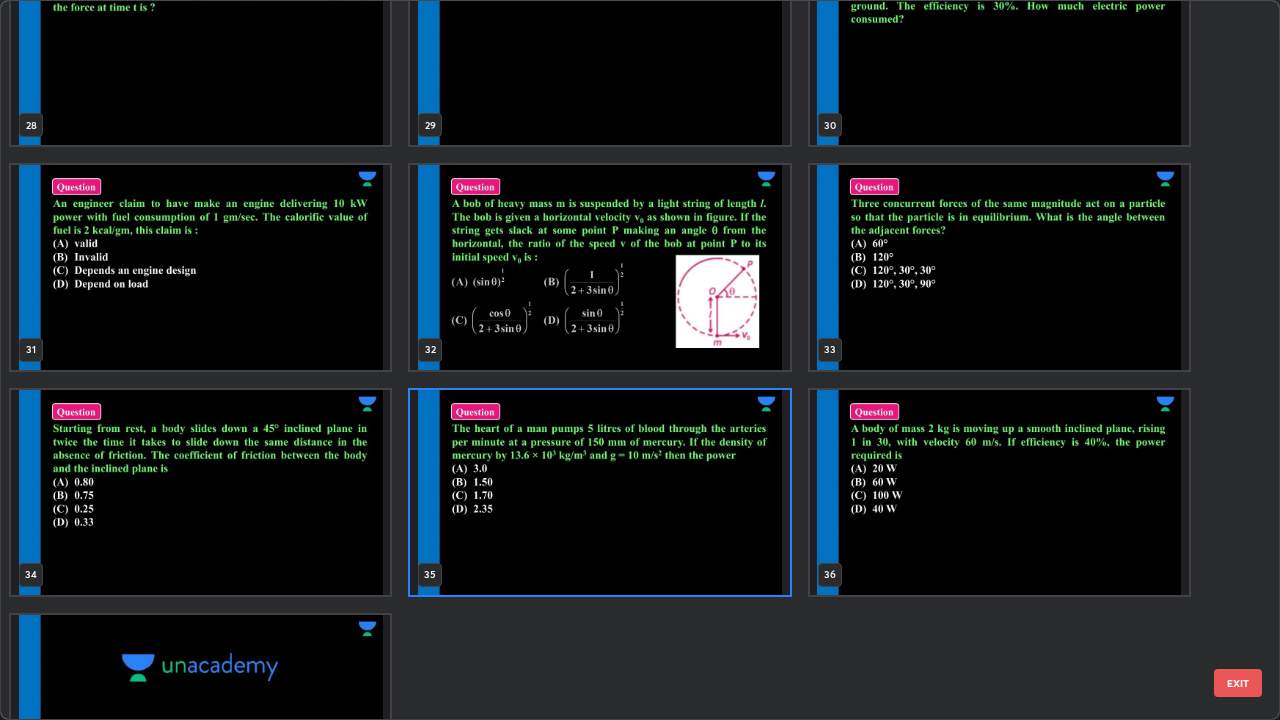 click at bounding box center [599, 492] 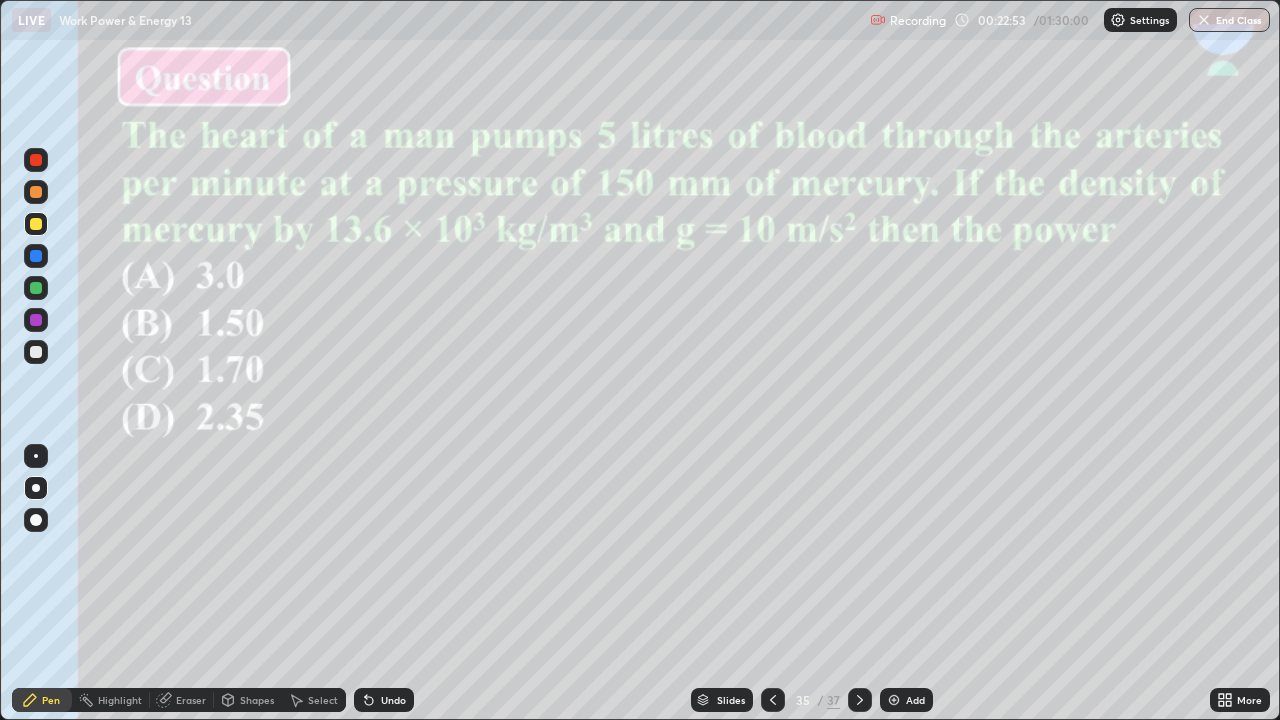 click at bounding box center [36, 160] 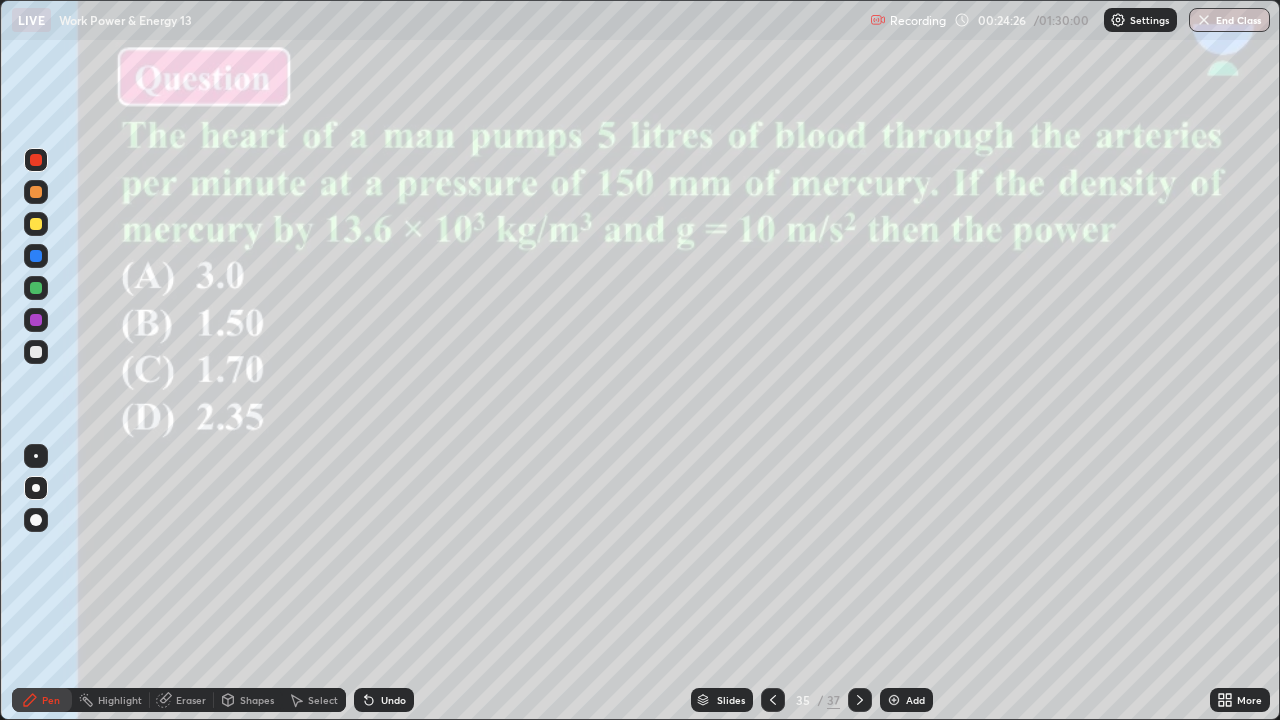 click at bounding box center [36, 256] 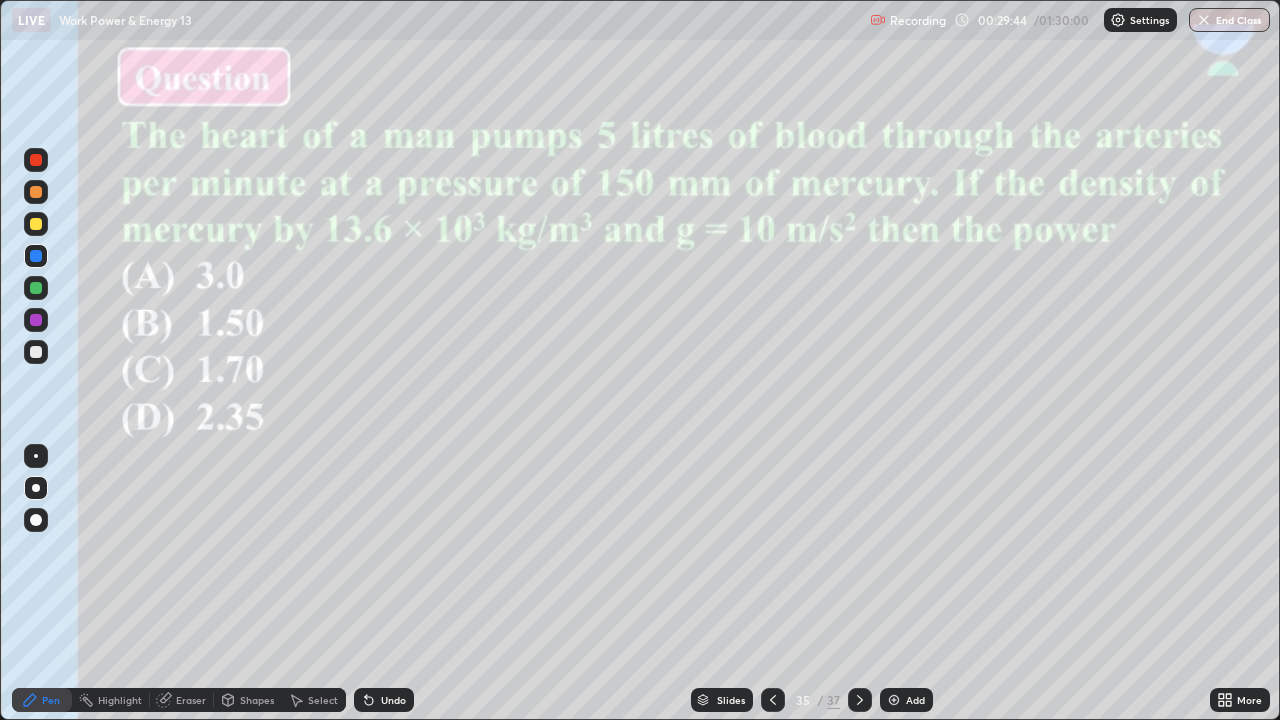 click on "Slides" at bounding box center (722, 700) 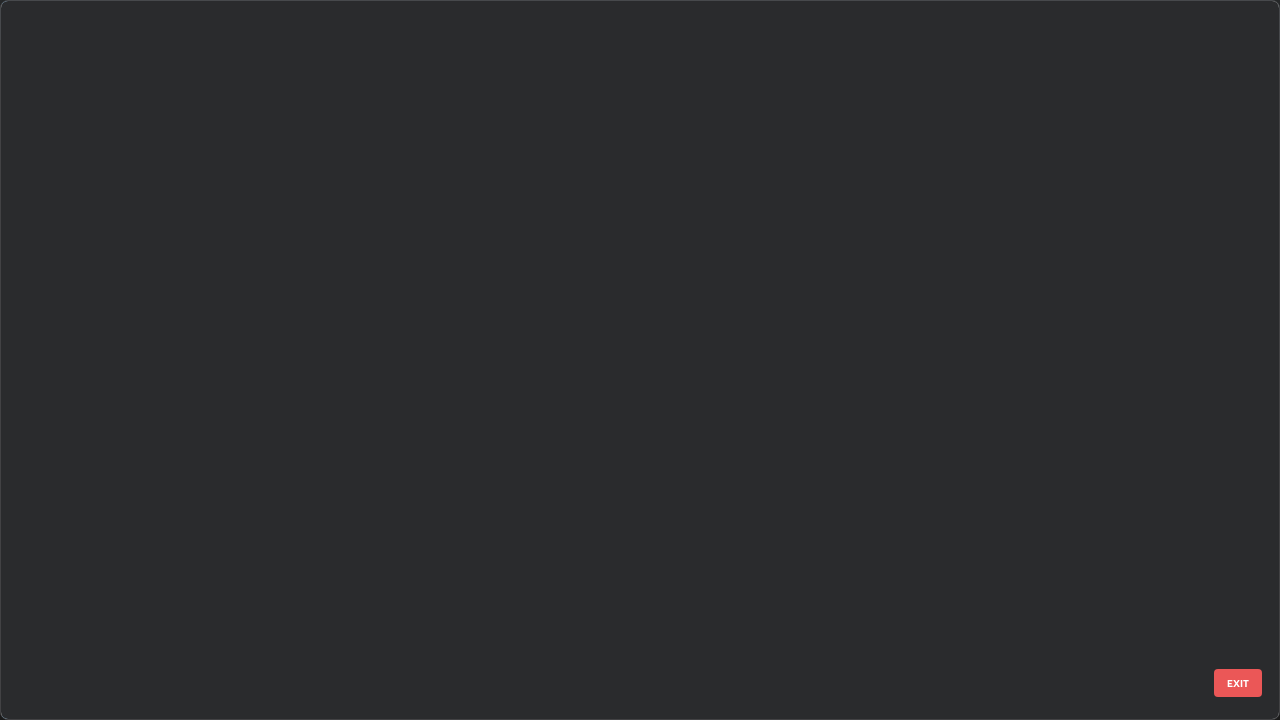 scroll, scrollTop: 1977, scrollLeft: 0, axis: vertical 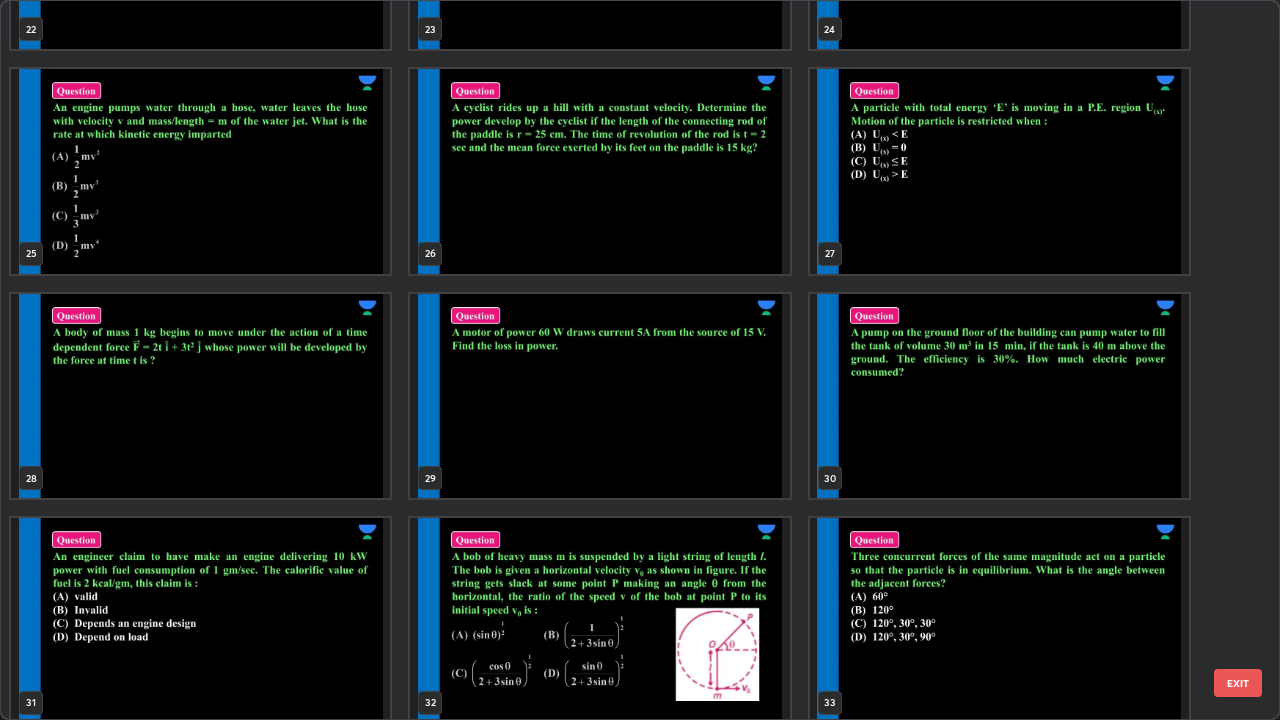 click at bounding box center [599, 396] 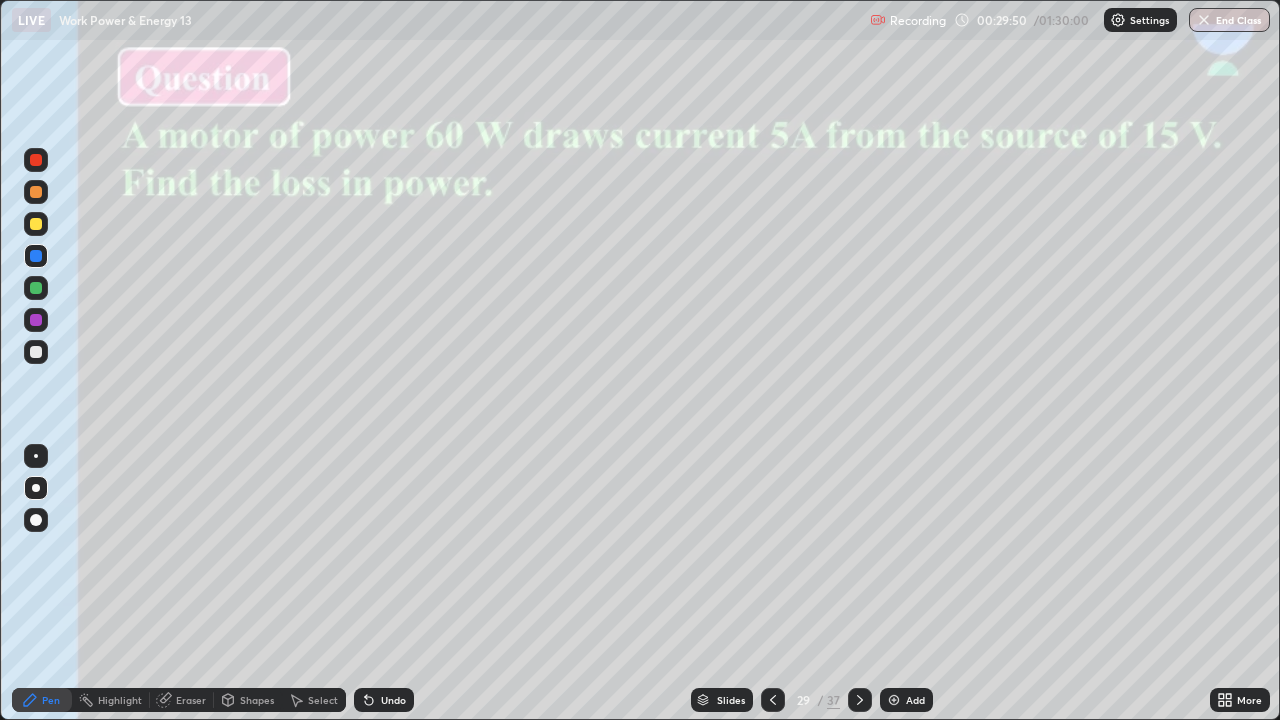 click at bounding box center [599, 396] 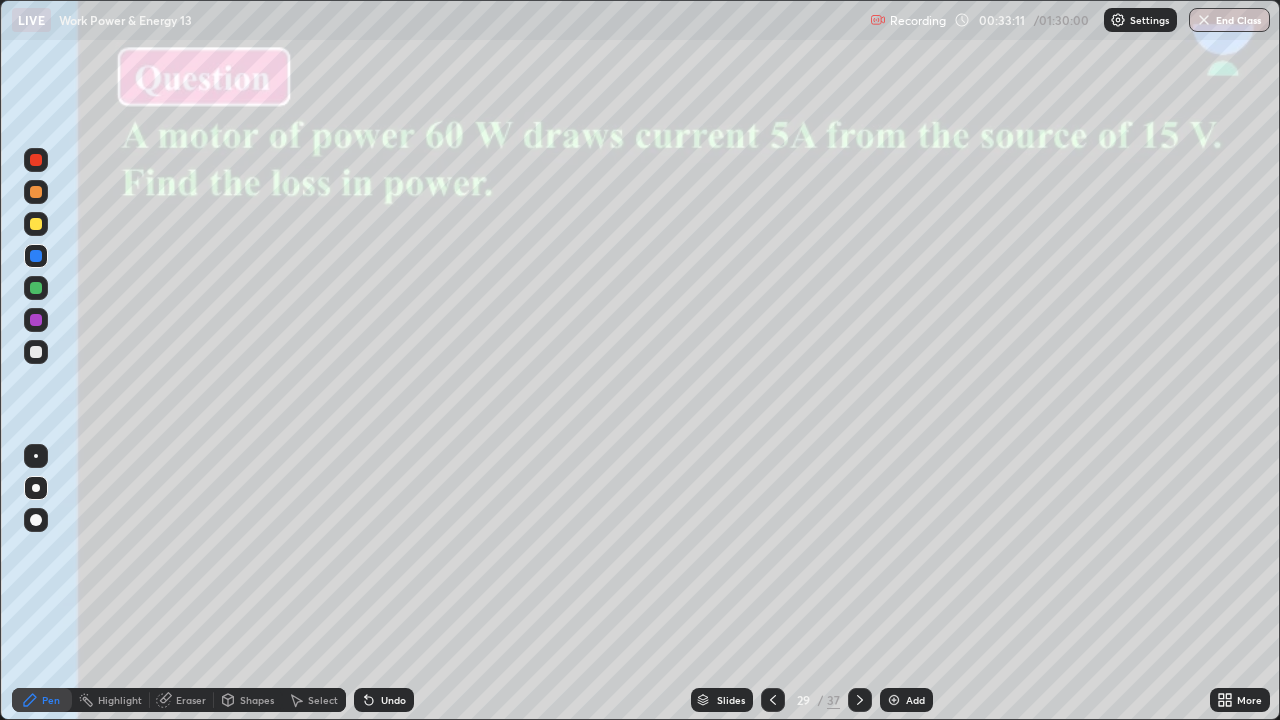 click on "Slides" at bounding box center [722, 700] 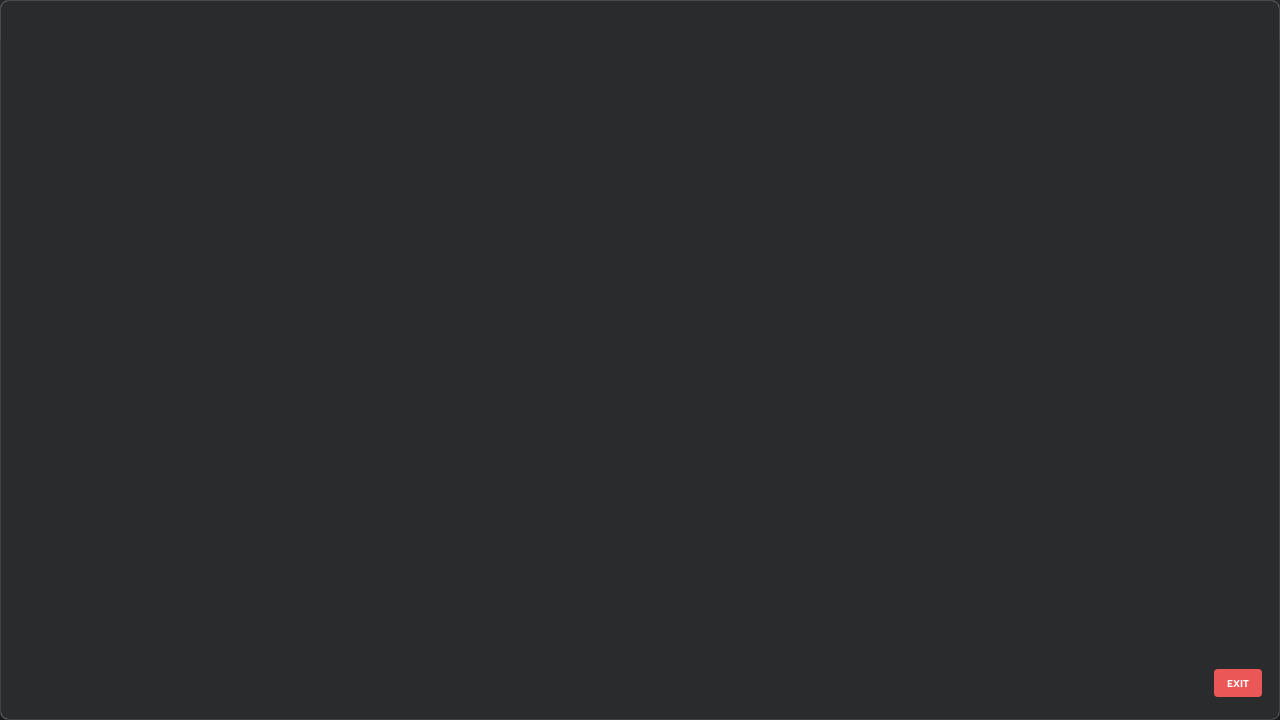 scroll, scrollTop: 1528, scrollLeft: 0, axis: vertical 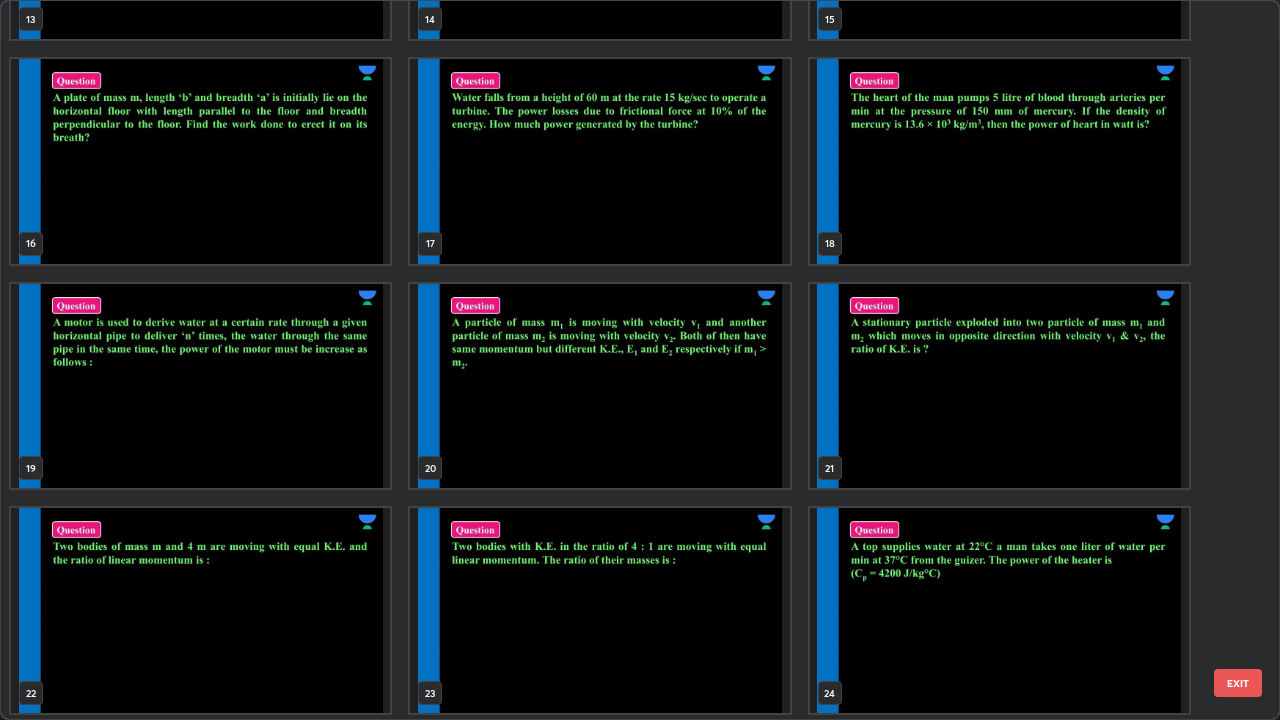 click at bounding box center (599, 161) 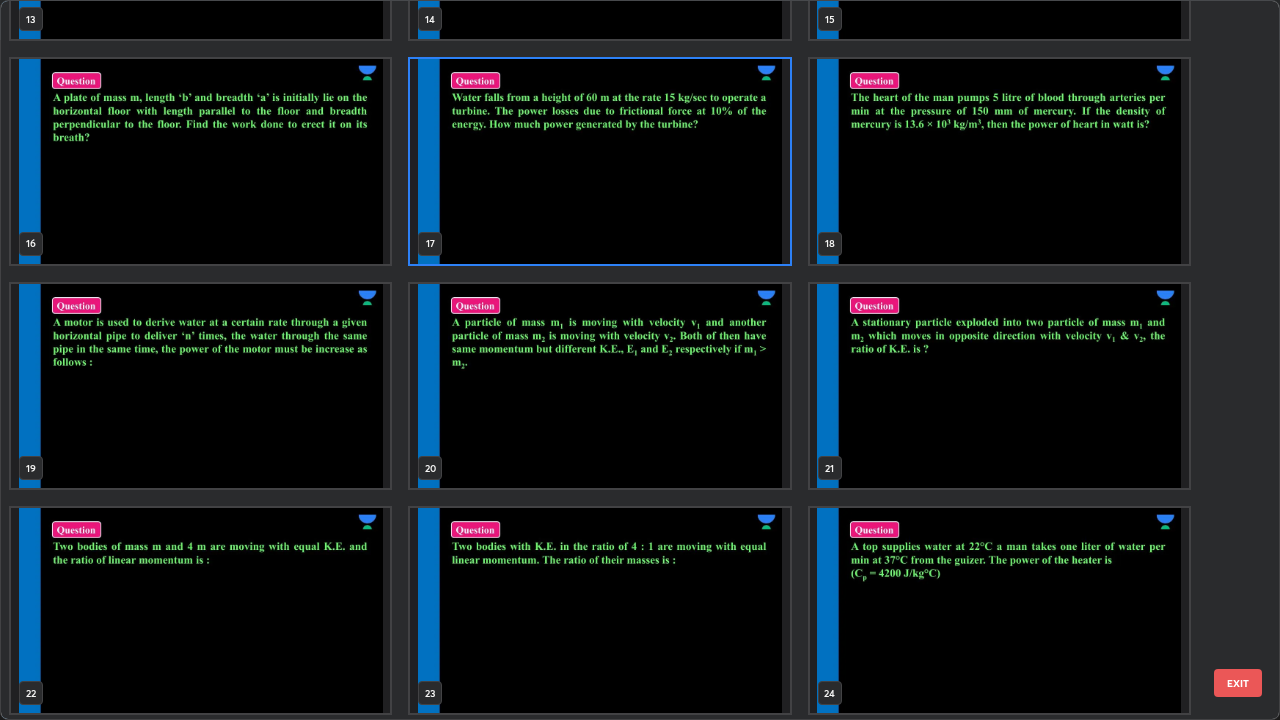 click at bounding box center [599, 161] 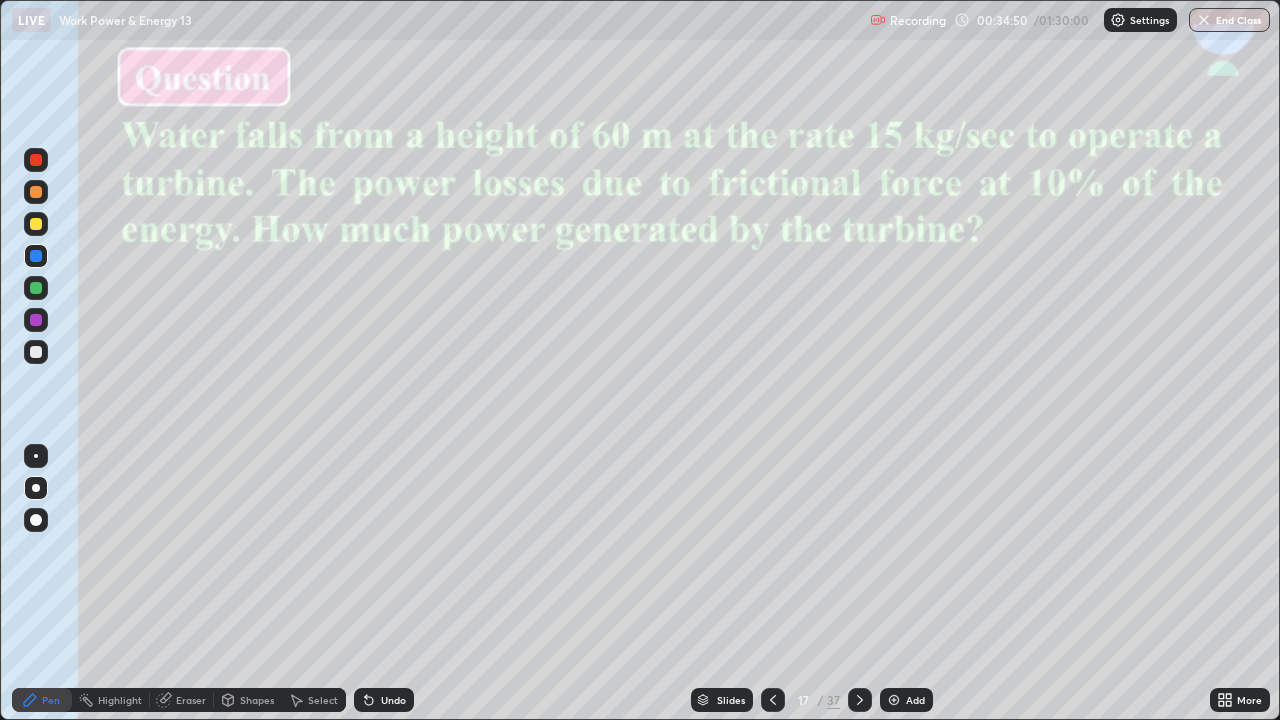 click at bounding box center (36, 352) 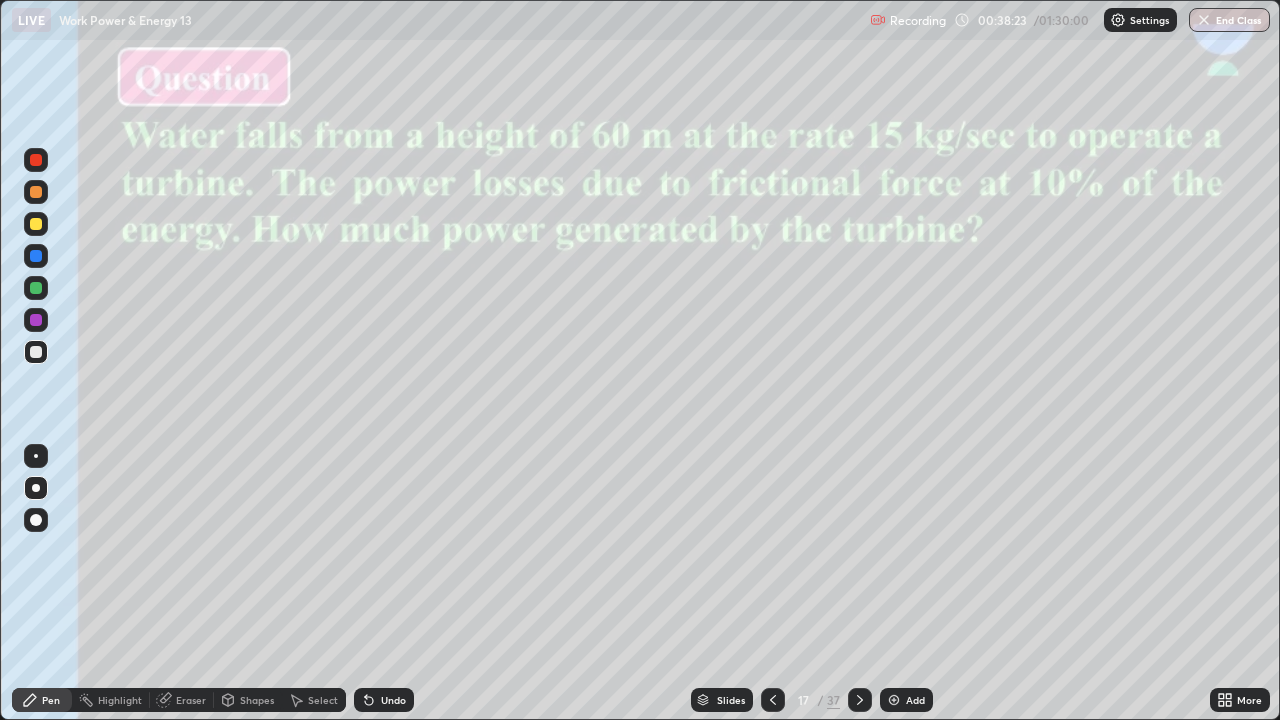 click on "Slides" at bounding box center [722, 700] 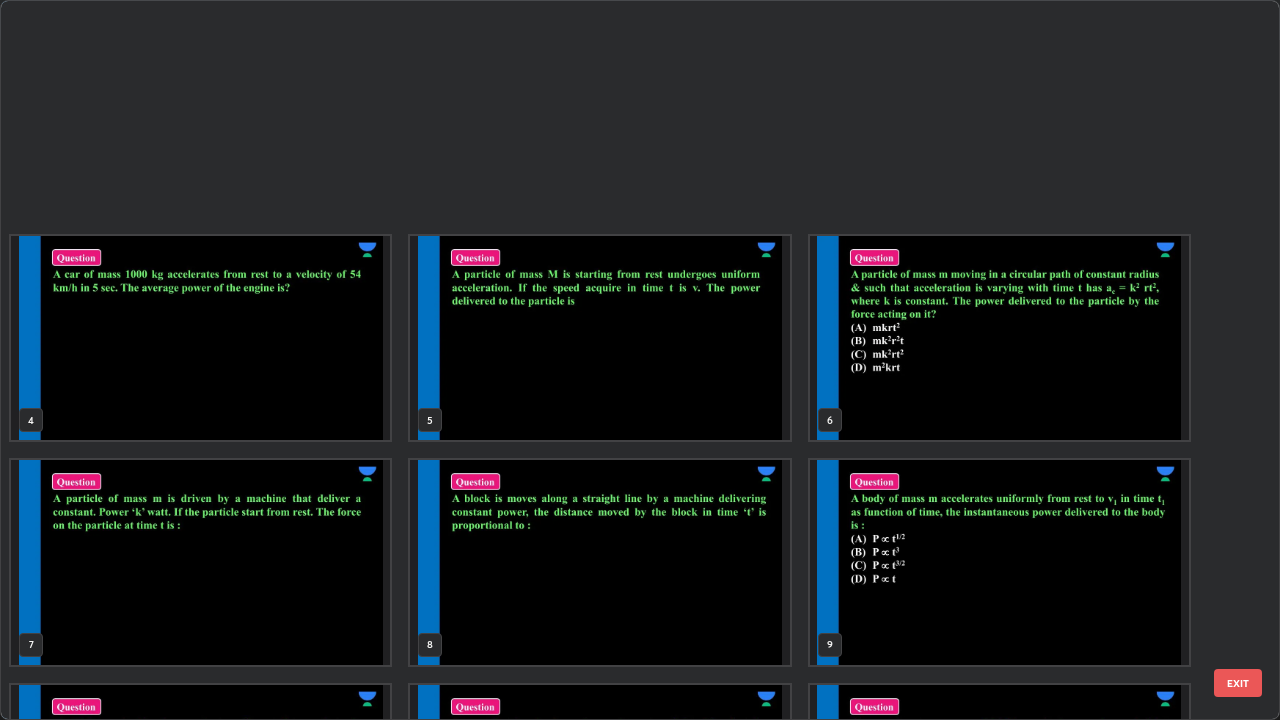 scroll, scrollTop: 629, scrollLeft: 0, axis: vertical 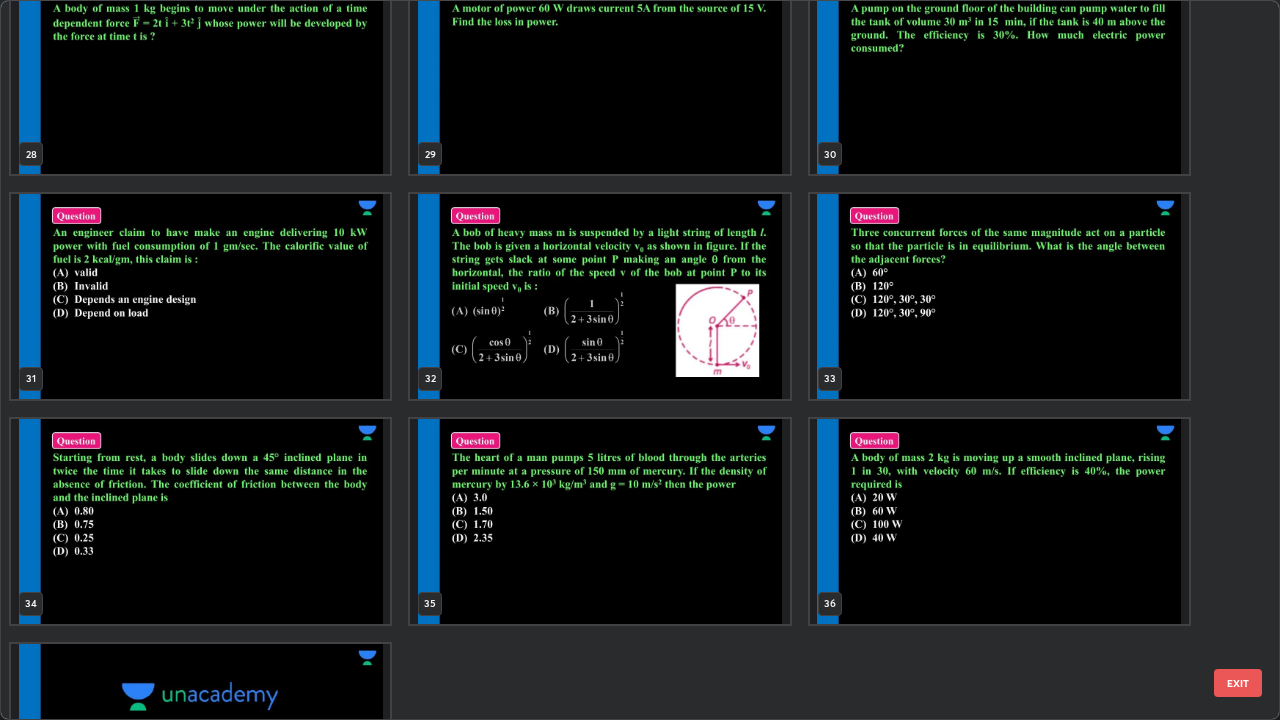 click at bounding box center (599, 296) 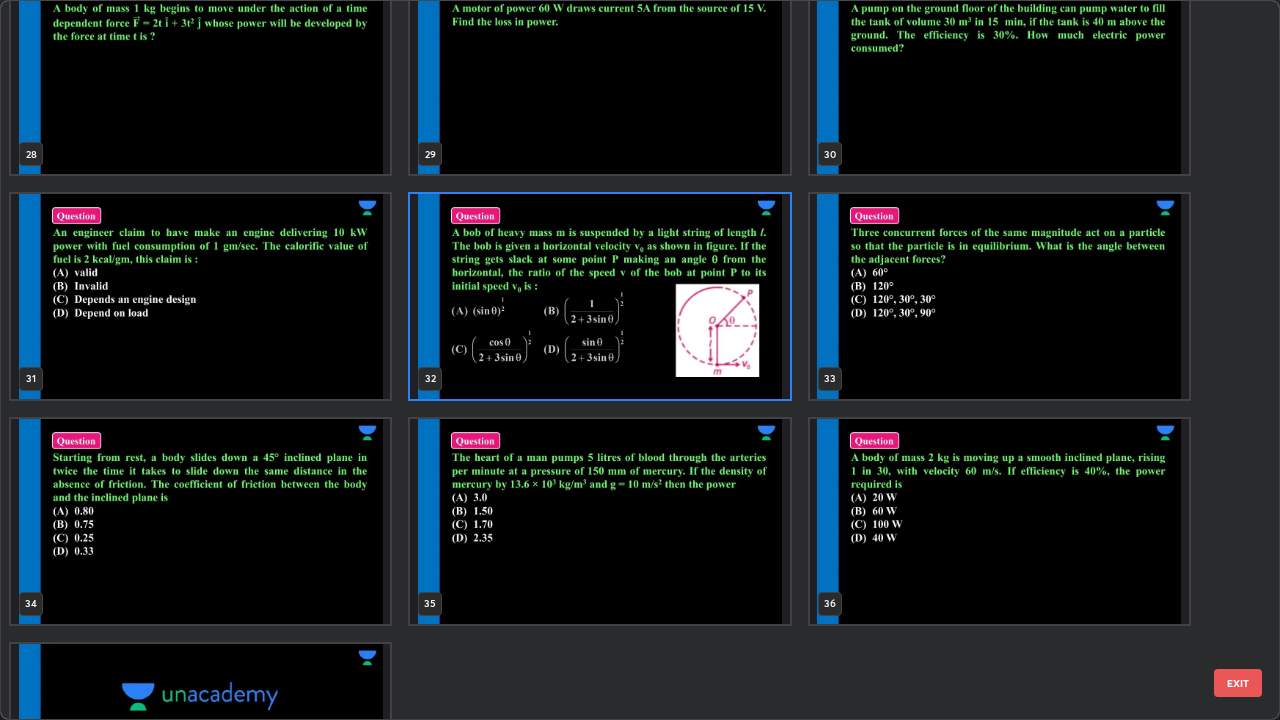 click at bounding box center (599, 296) 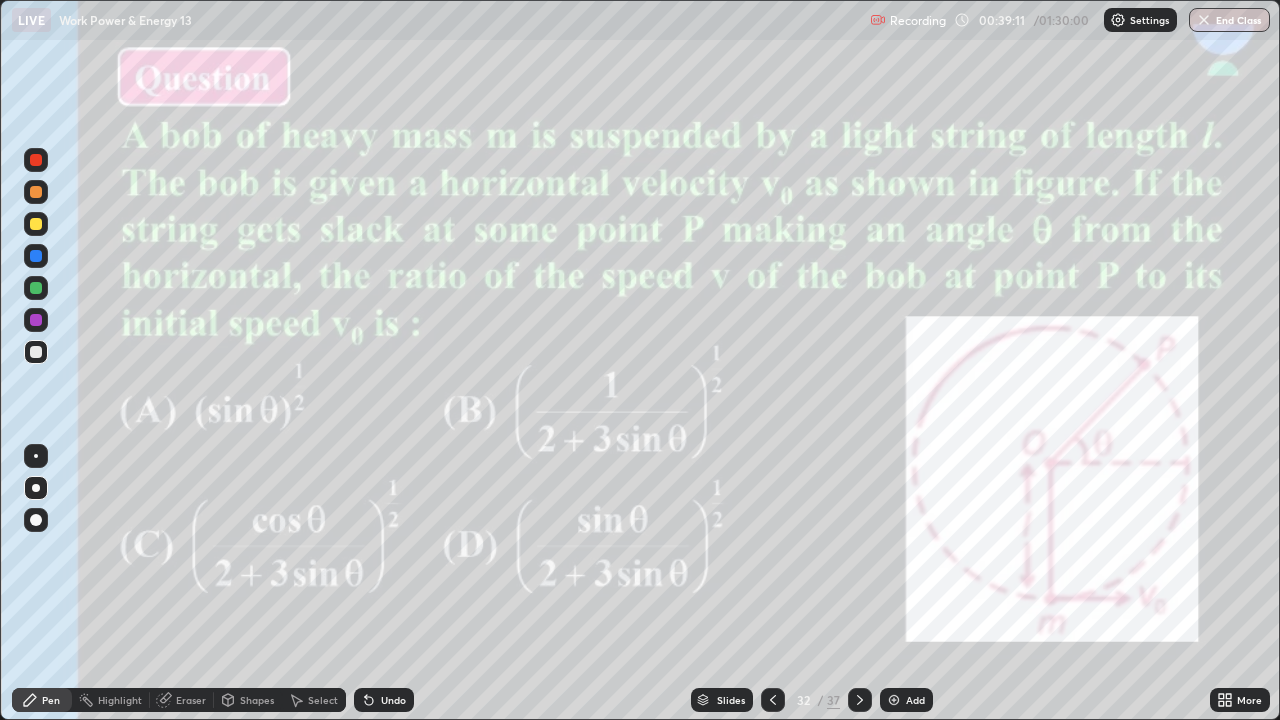 click at bounding box center (36, 224) 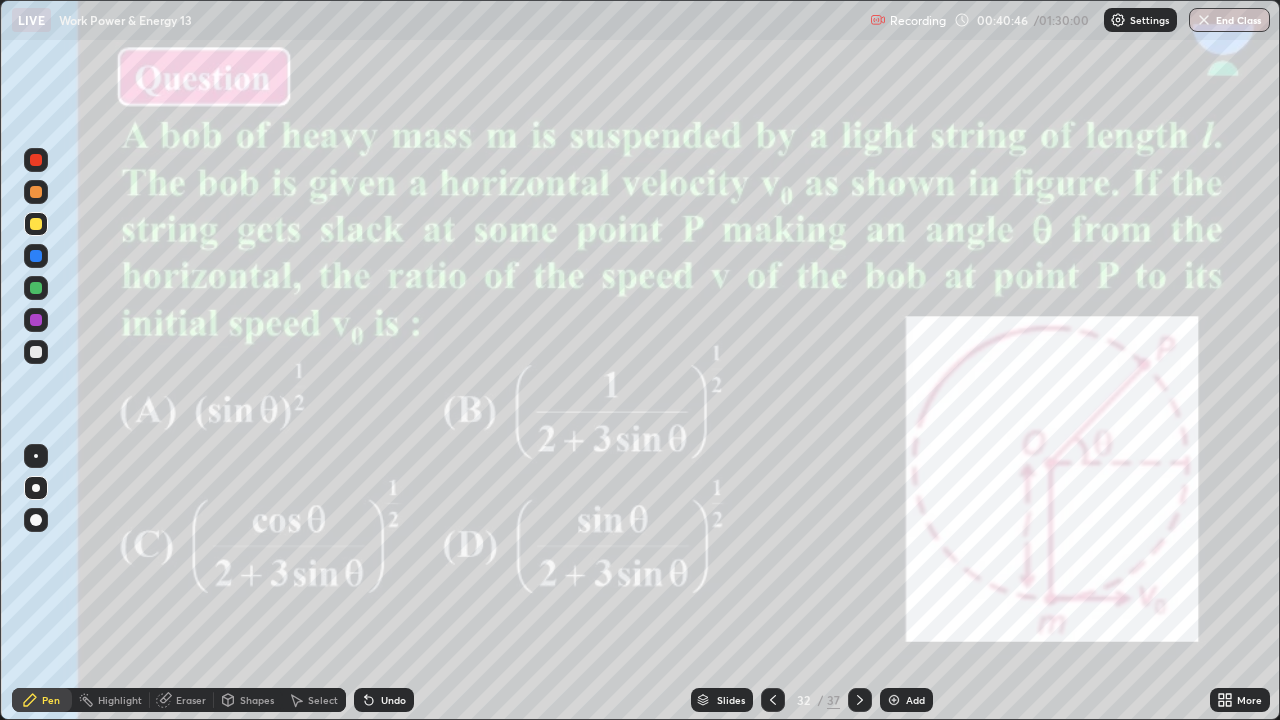 click at bounding box center [36, 160] 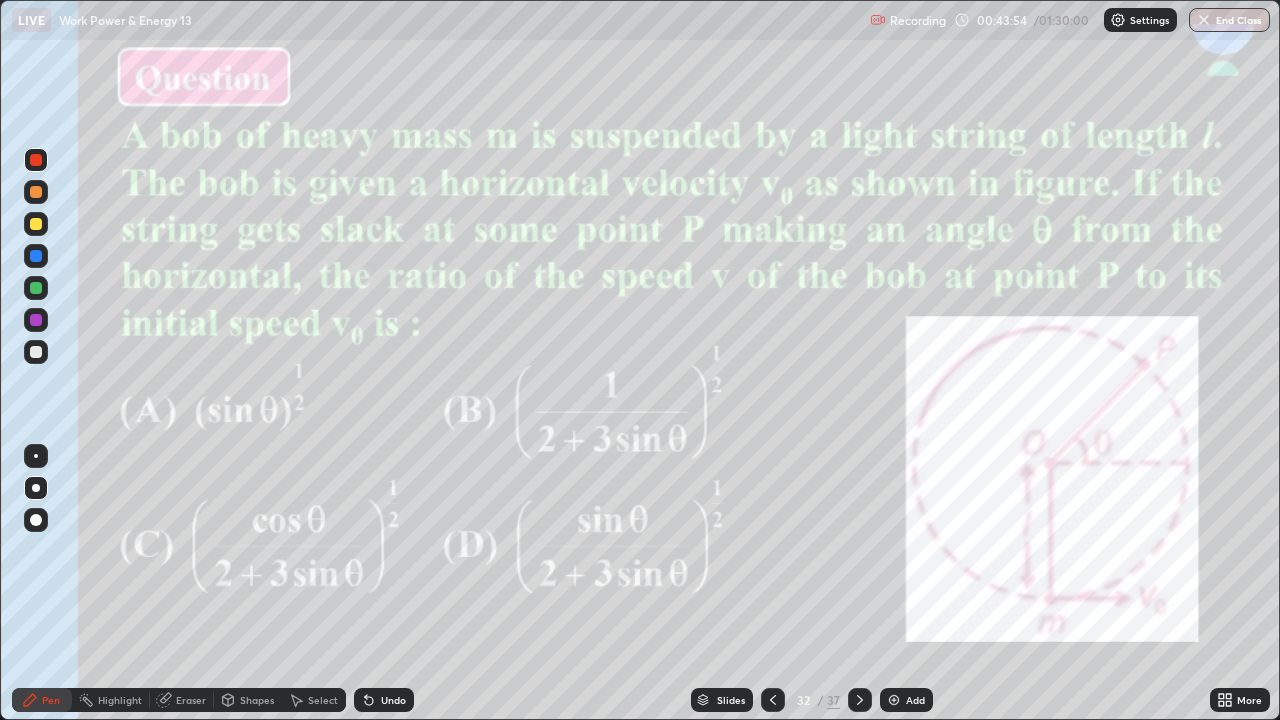 click at bounding box center [36, 352] 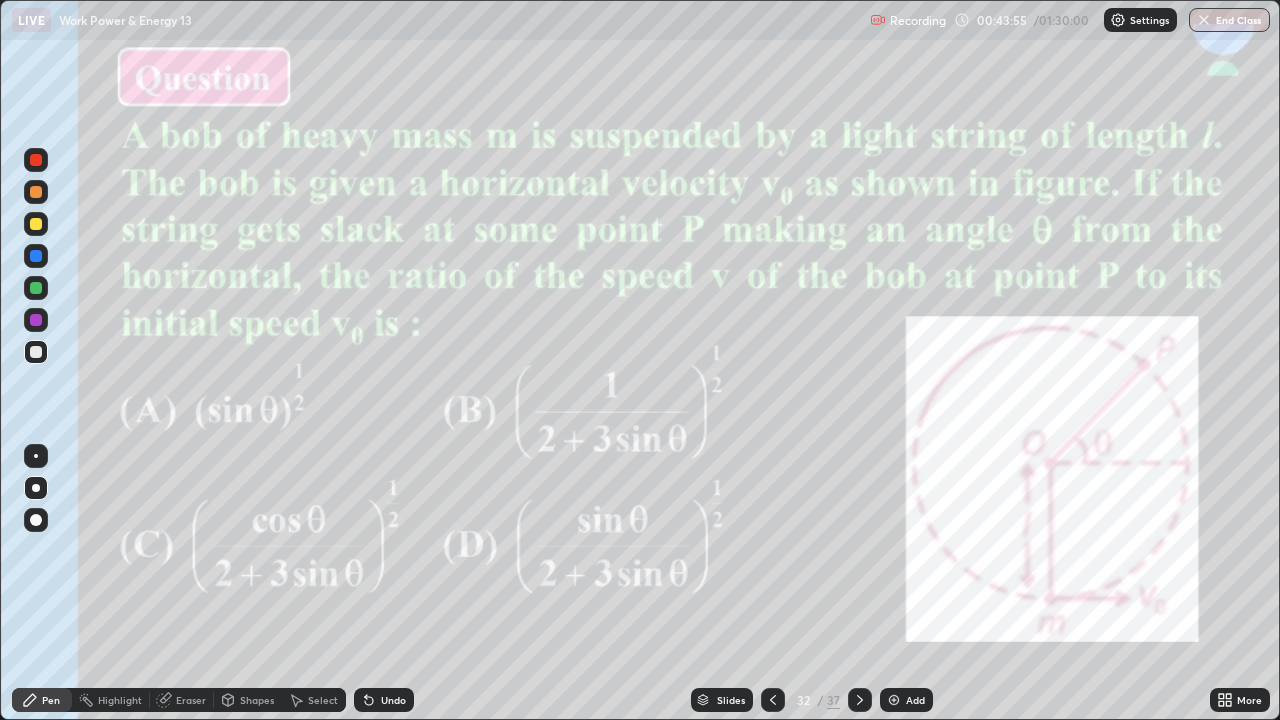 click on "Eraser" at bounding box center [191, 700] 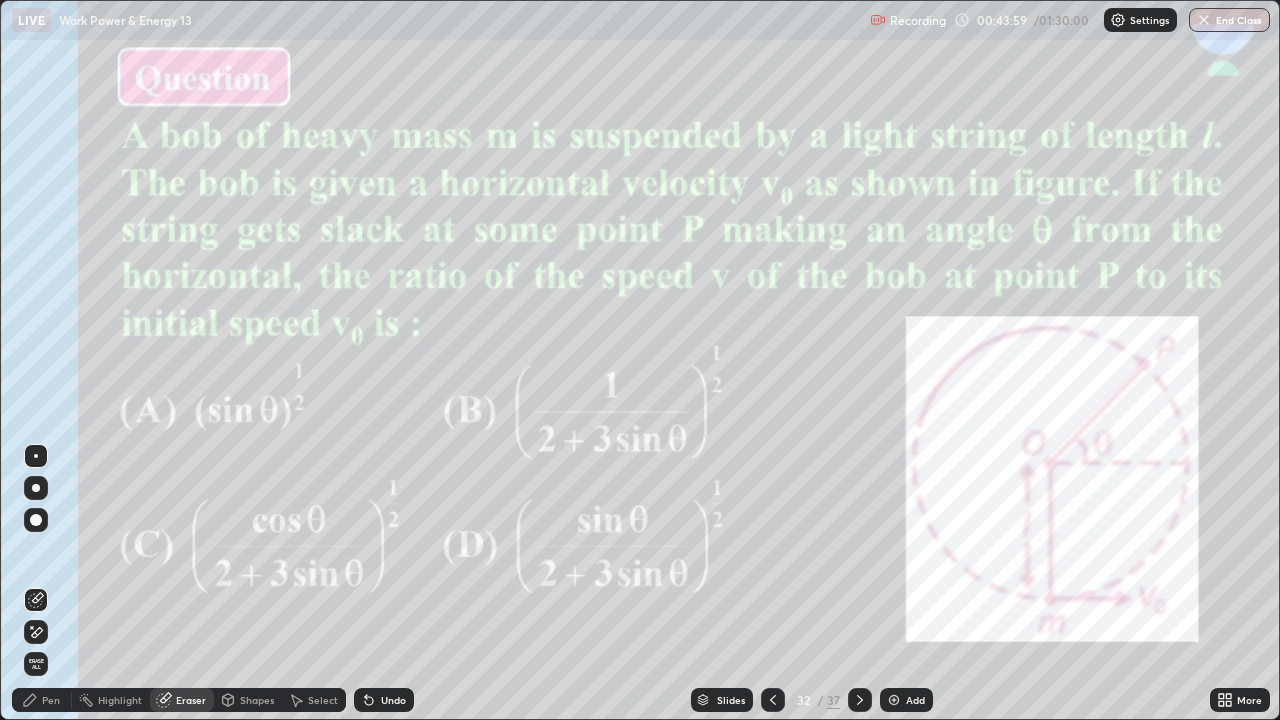 click on "Pen" at bounding box center [51, 700] 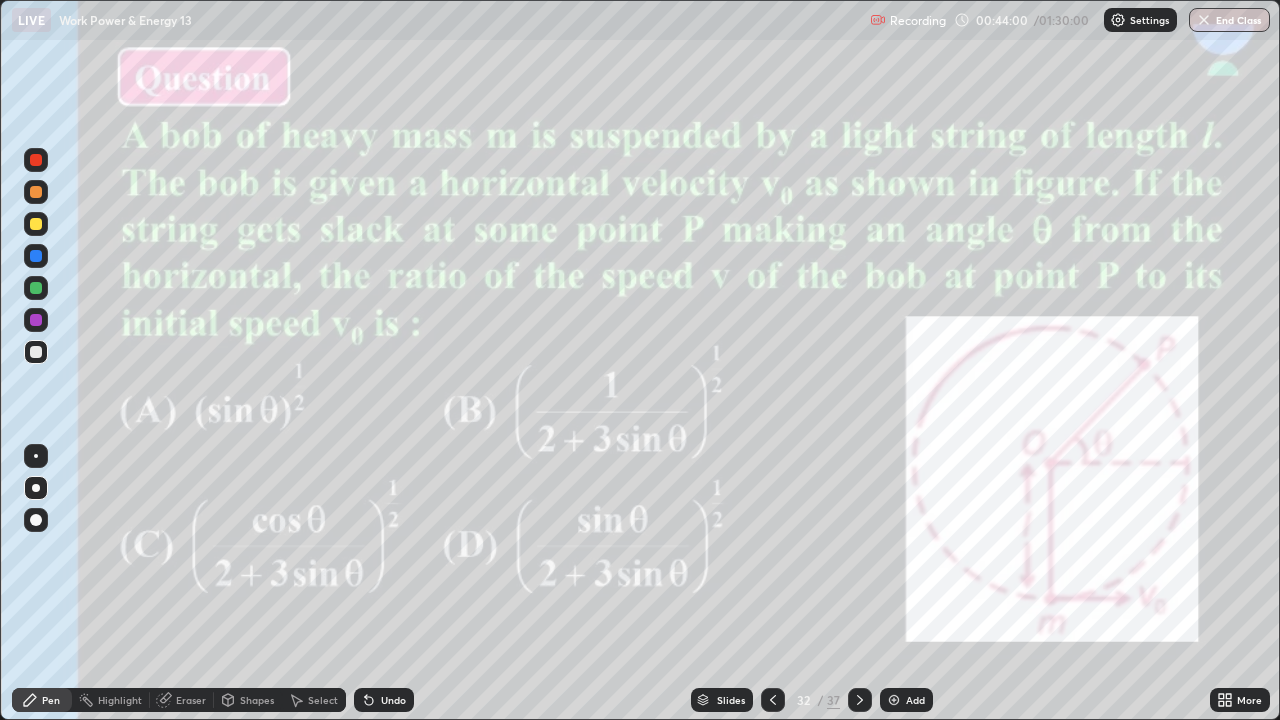 click at bounding box center [36, 160] 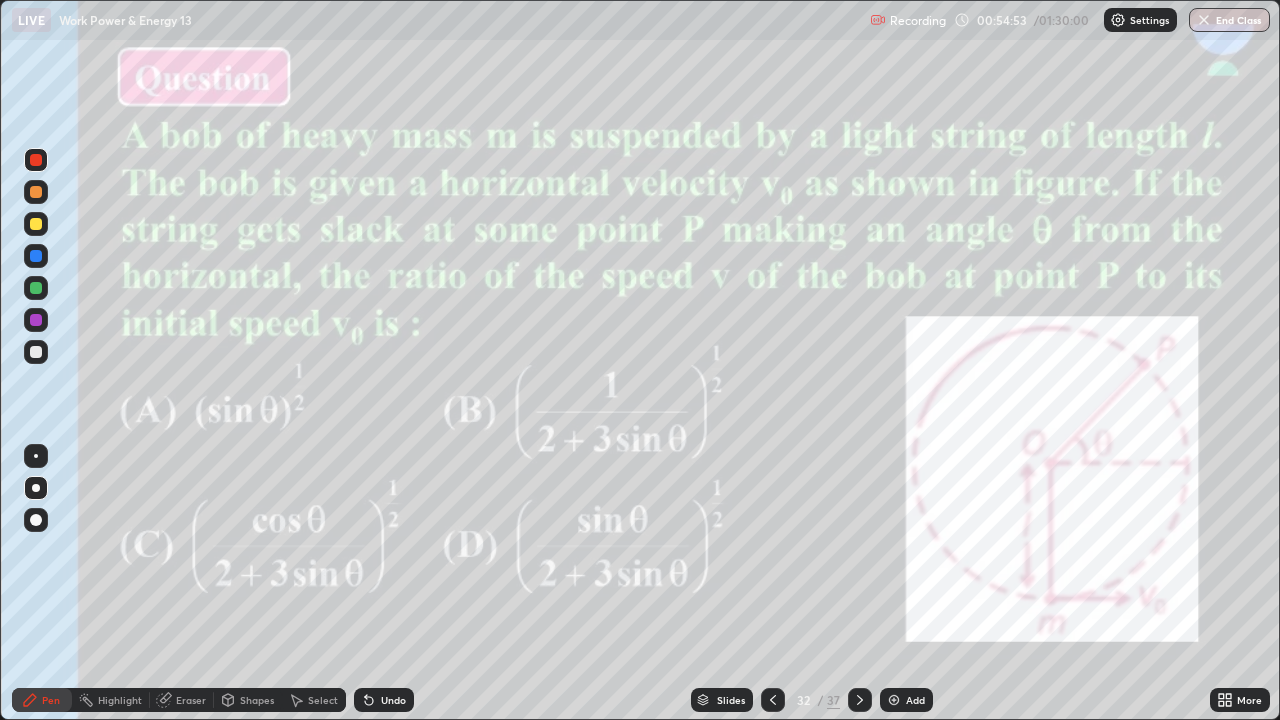 click on "Slides" at bounding box center (722, 700) 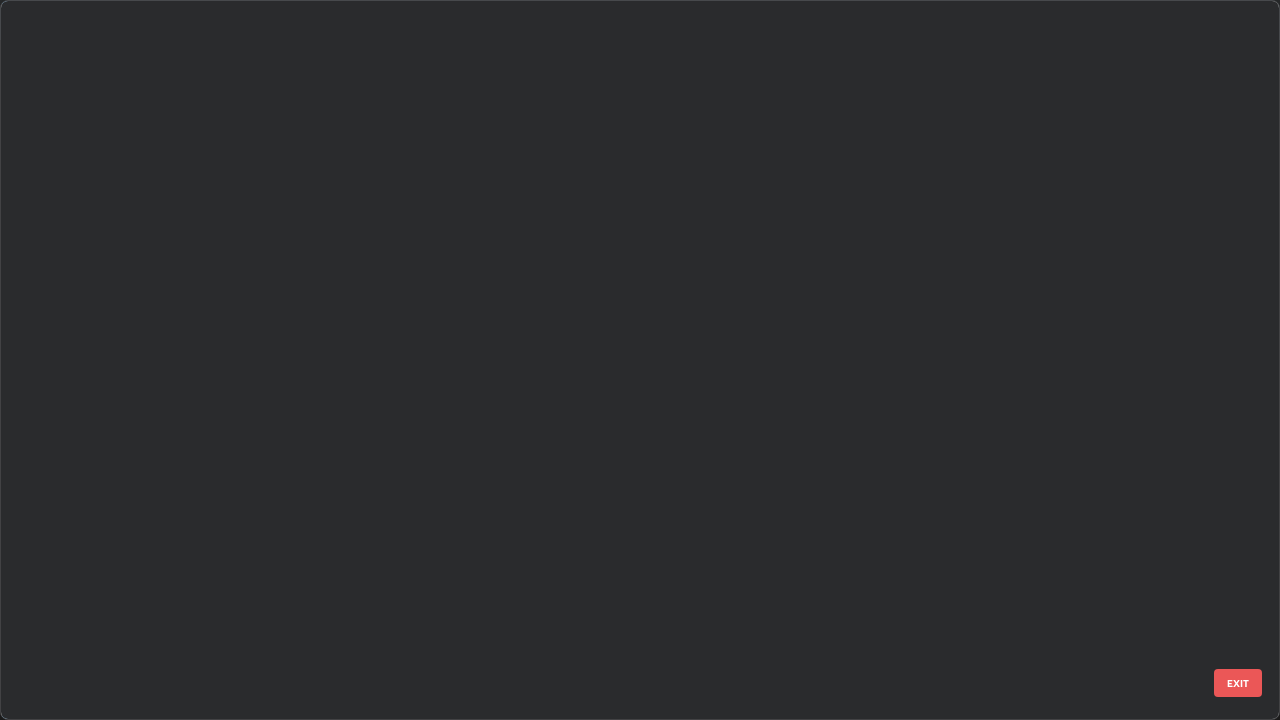 scroll, scrollTop: 1753, scrollLeft: 0, axis: vertical 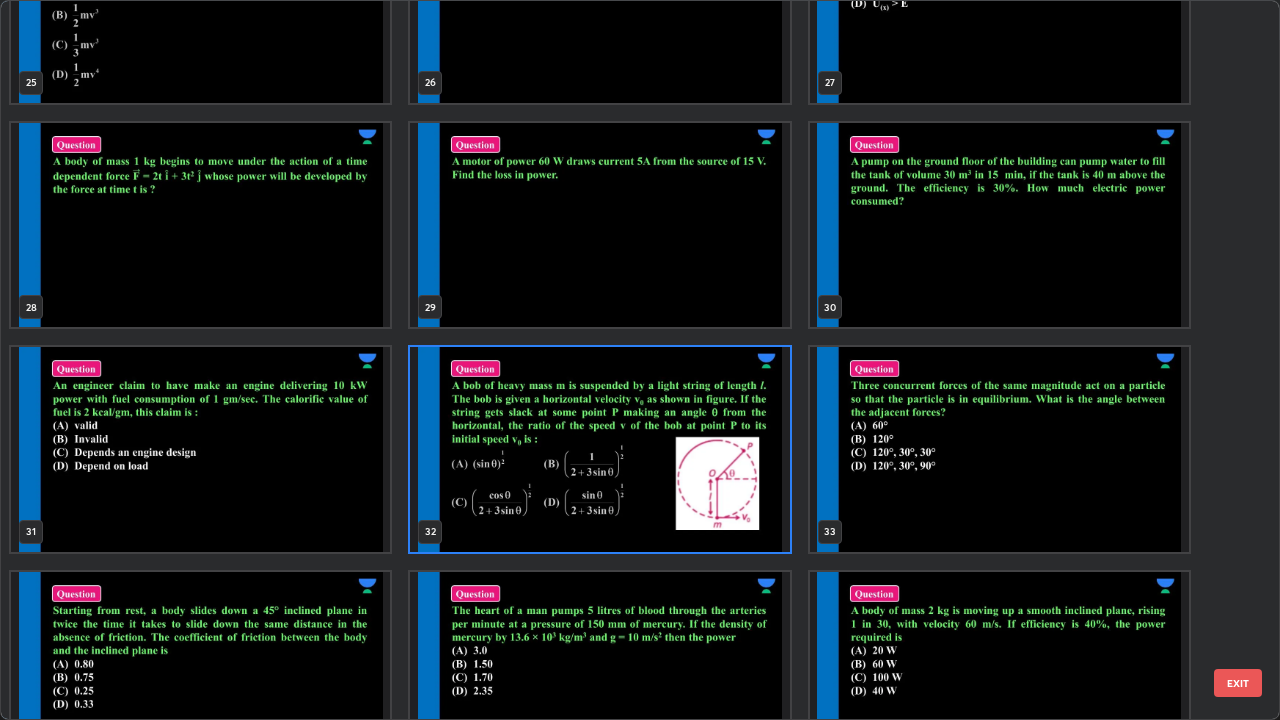 click at bounding box center [999, 449] 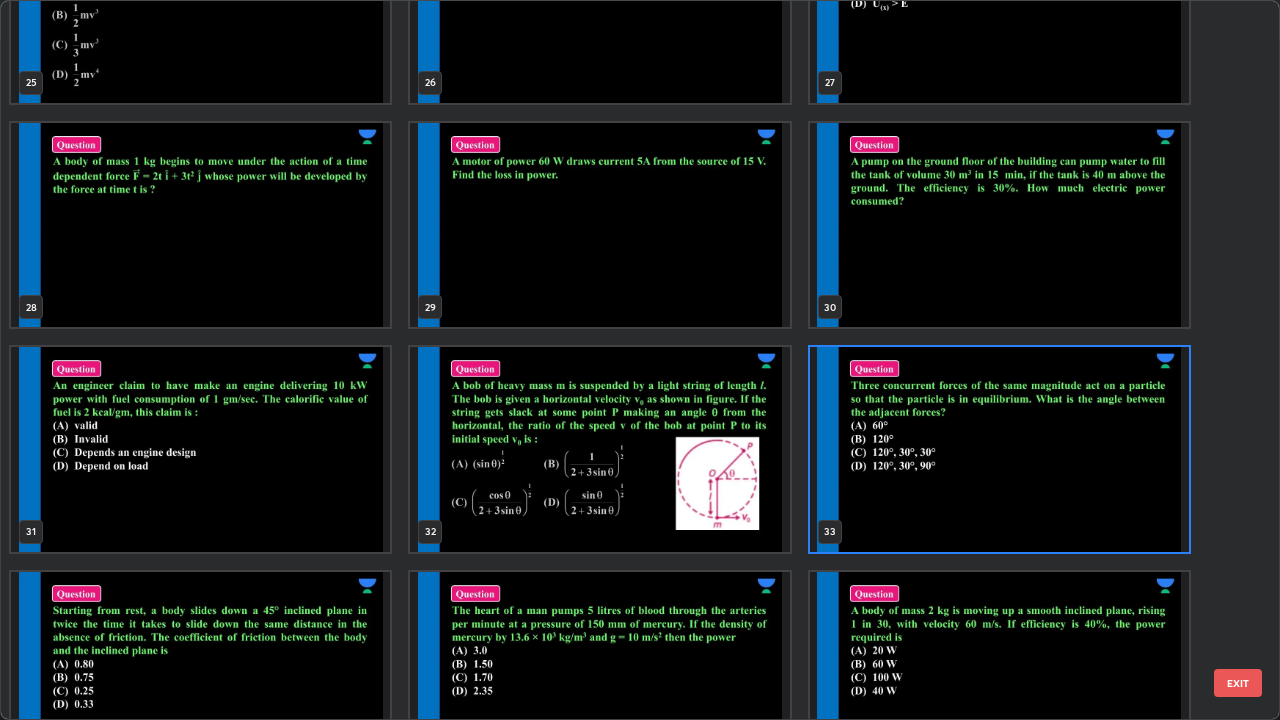 click at bounding box center [999, 449] 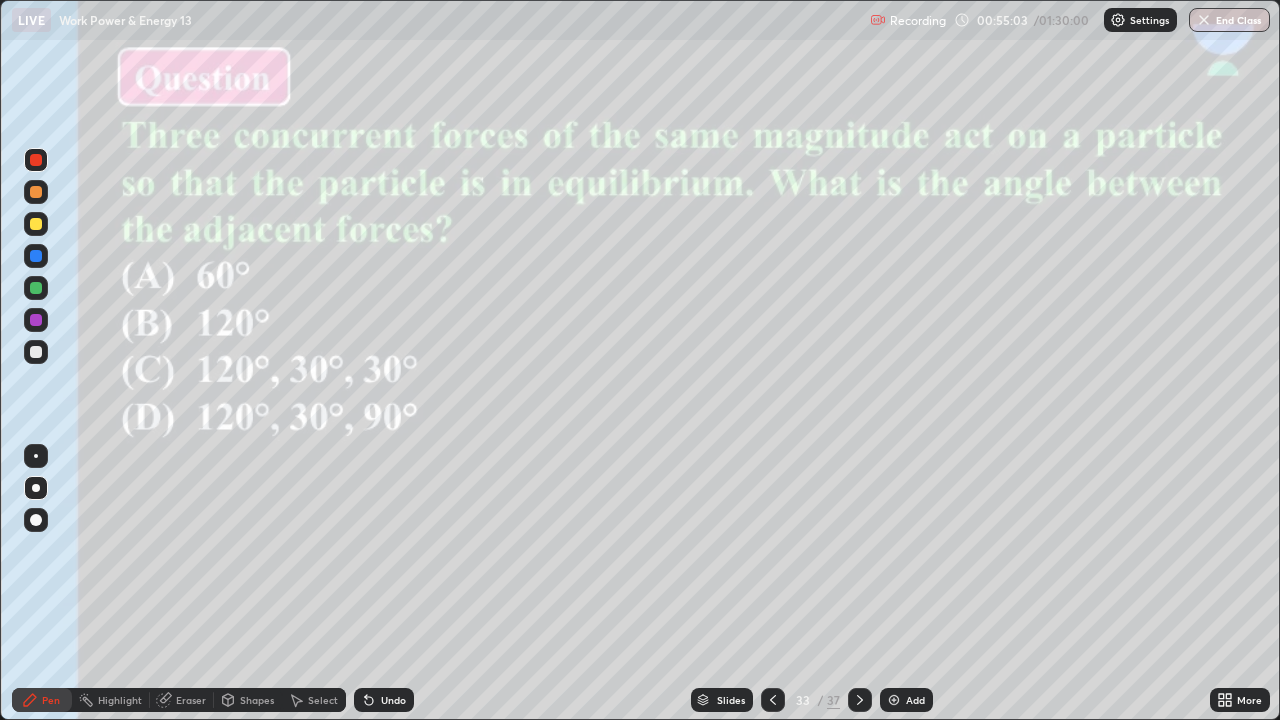 click 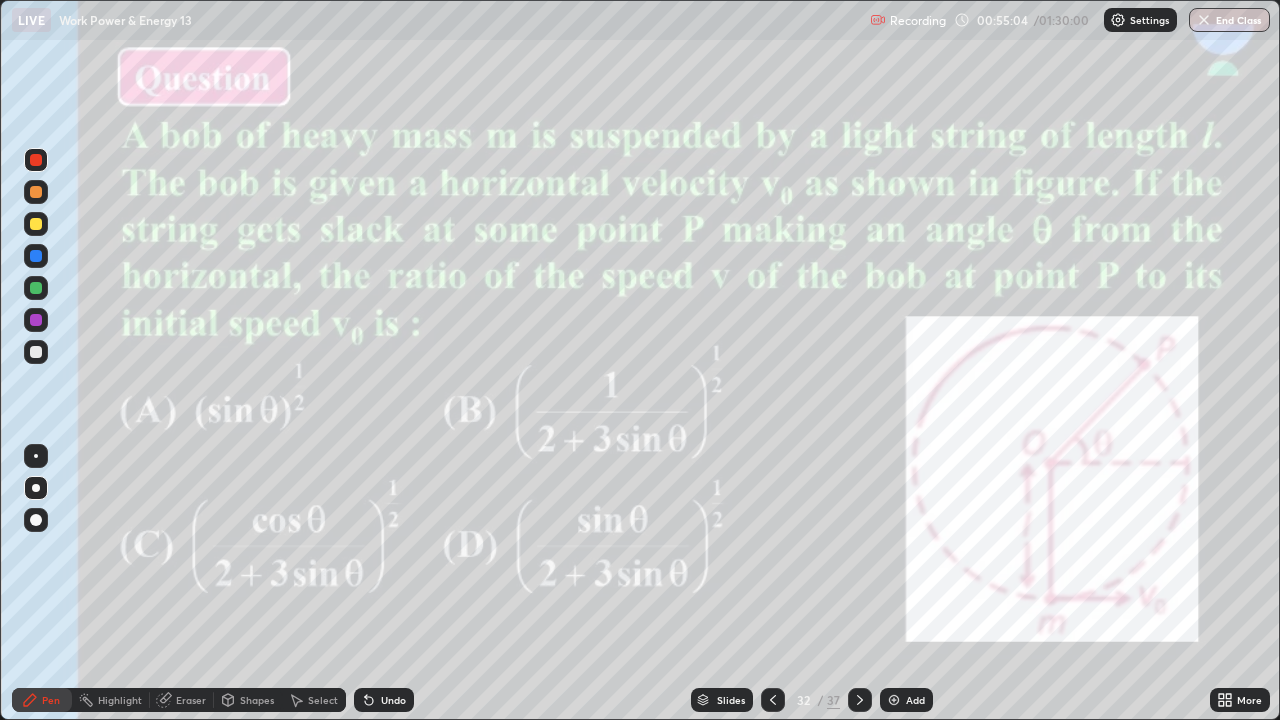 click 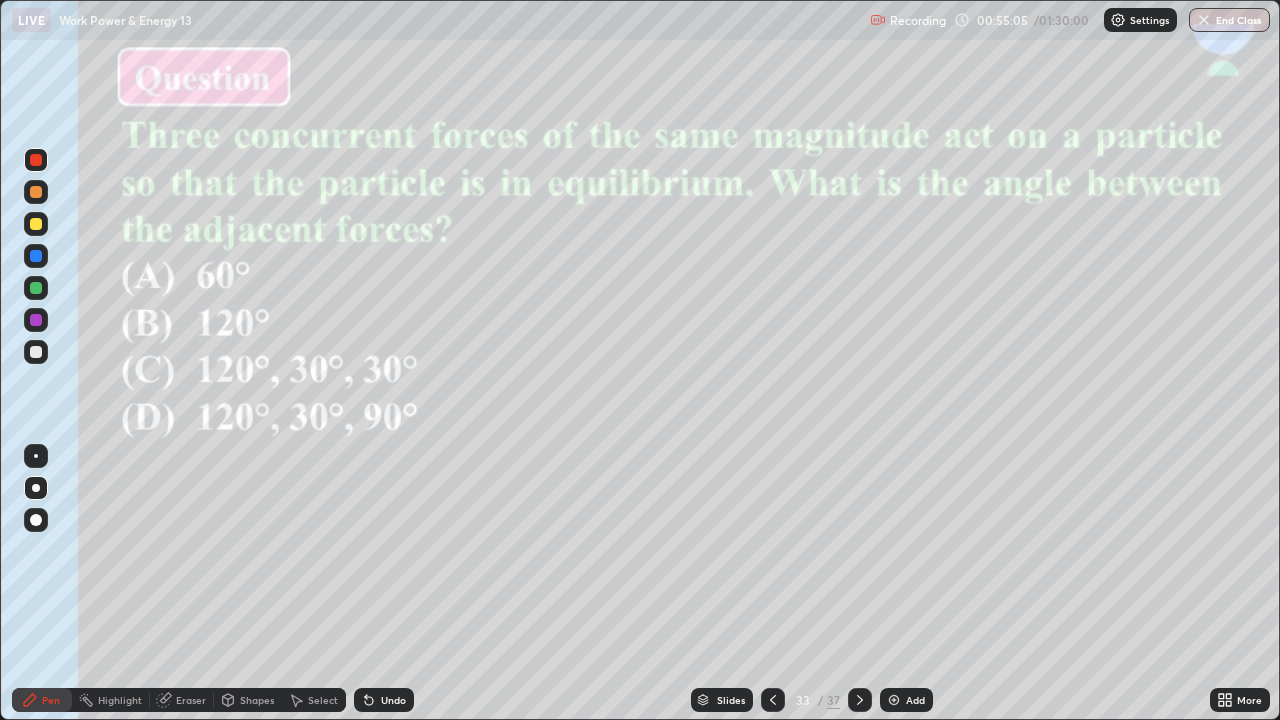 click at bounding box center [894, 700] 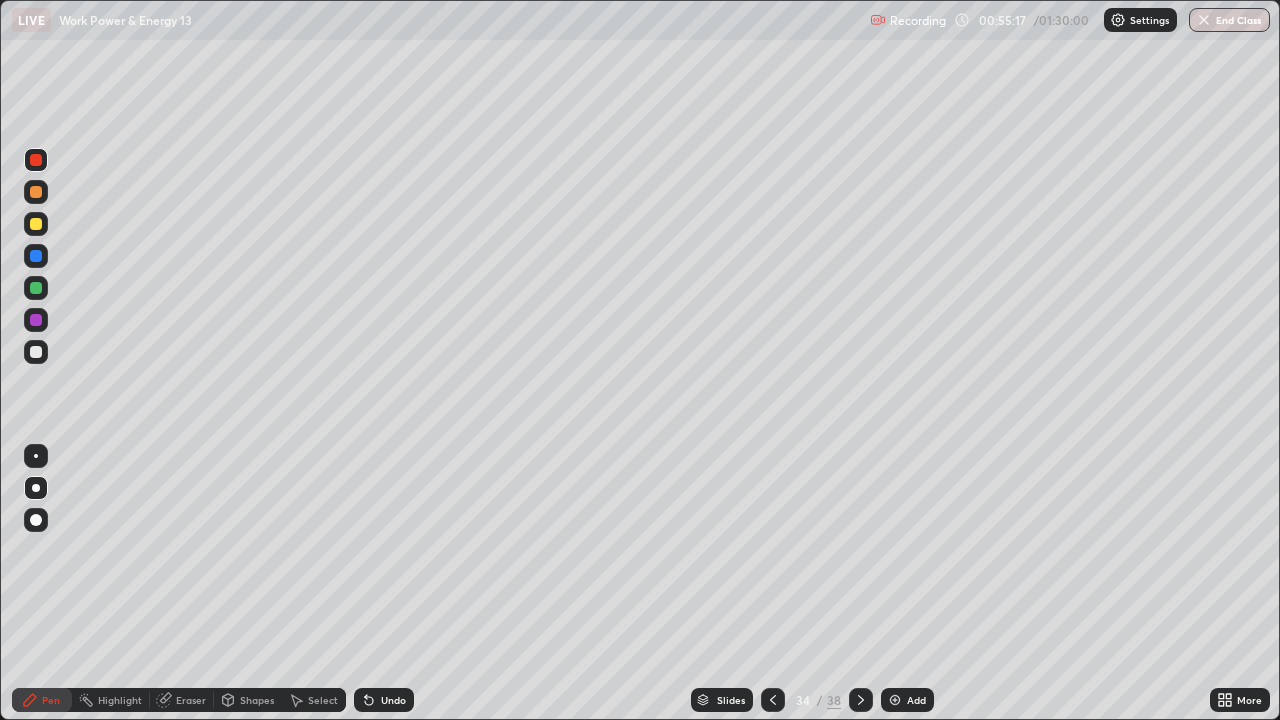 click at bounding box center [36, 352] 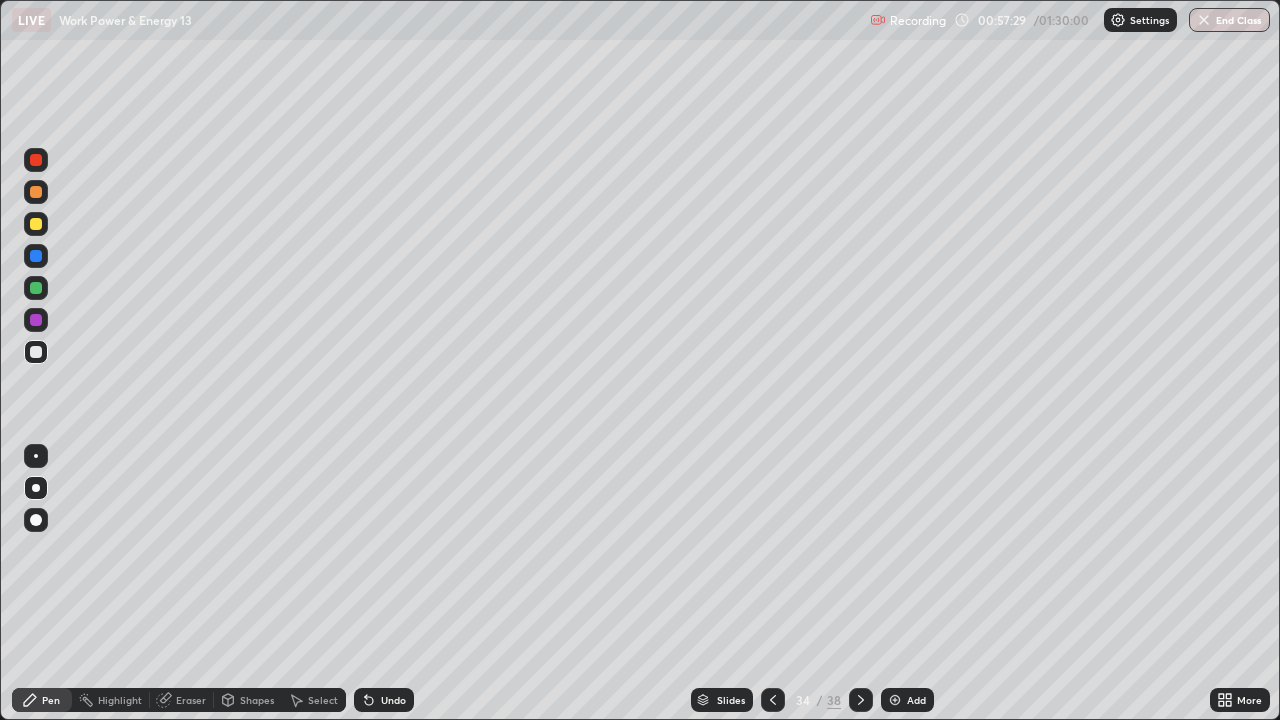 click at bounding box center [36, 288] 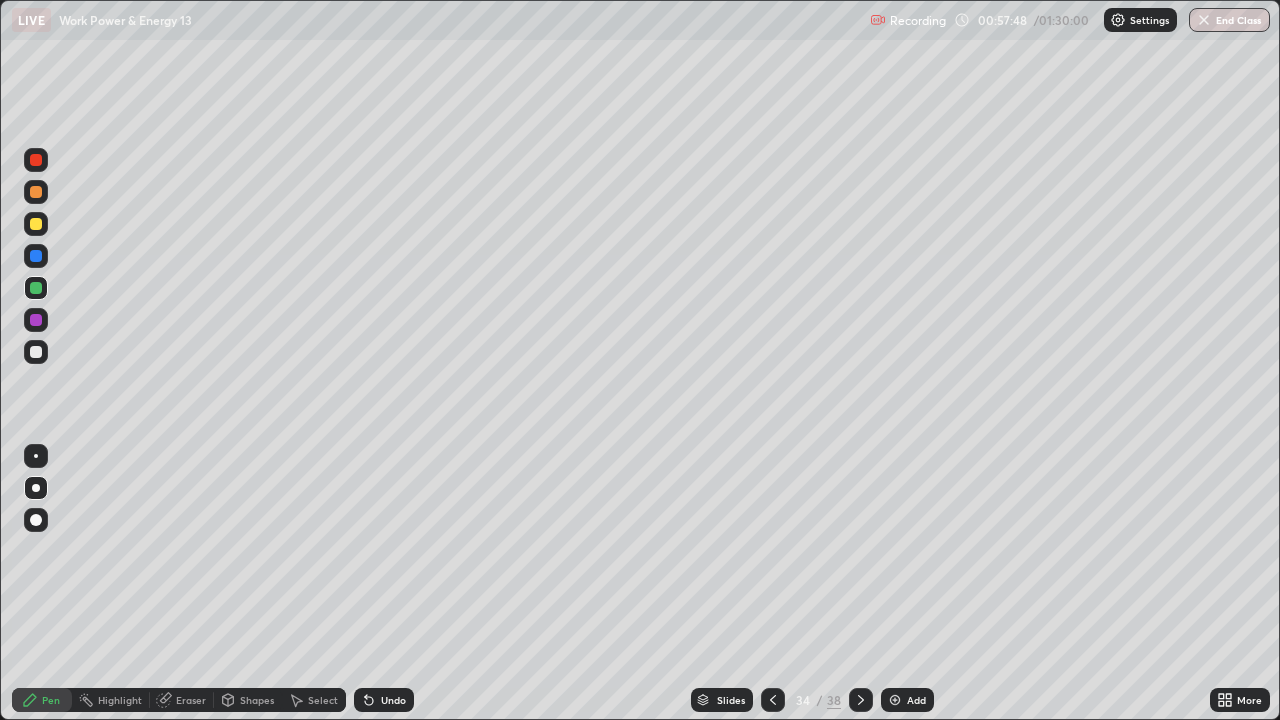 click at bounding box center (36, 224) 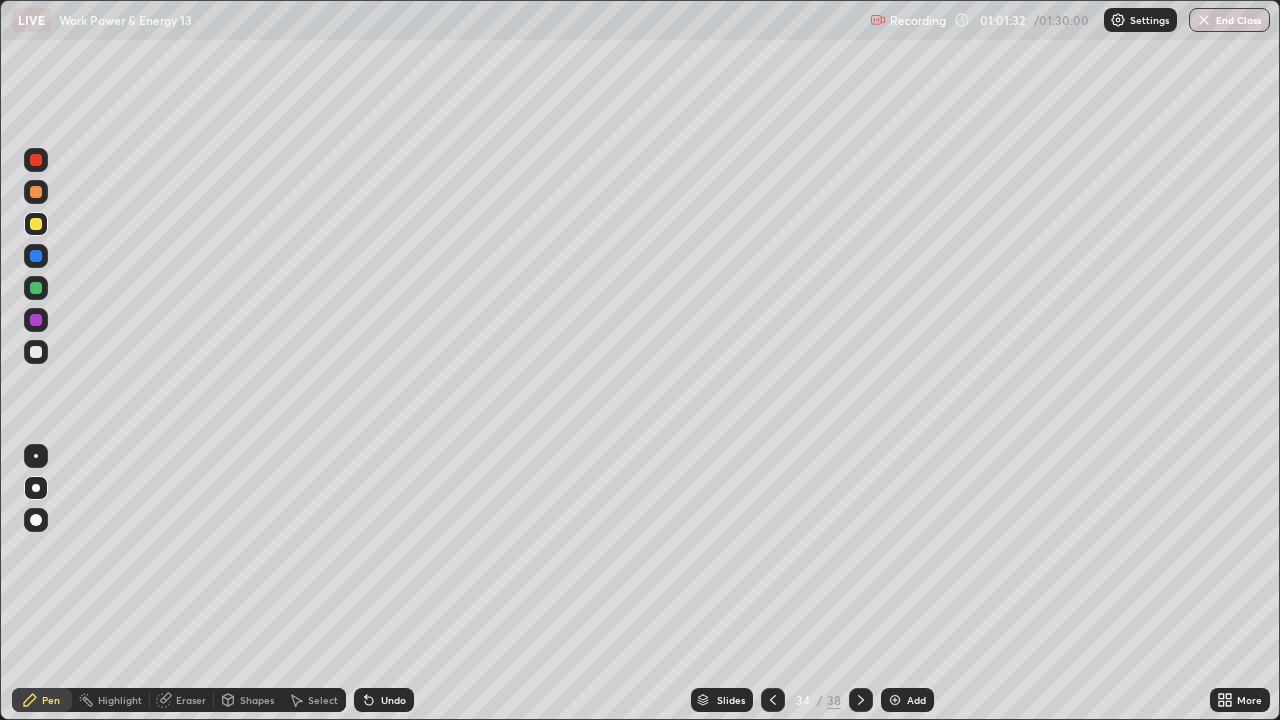 click at bounding box center (895, 700) 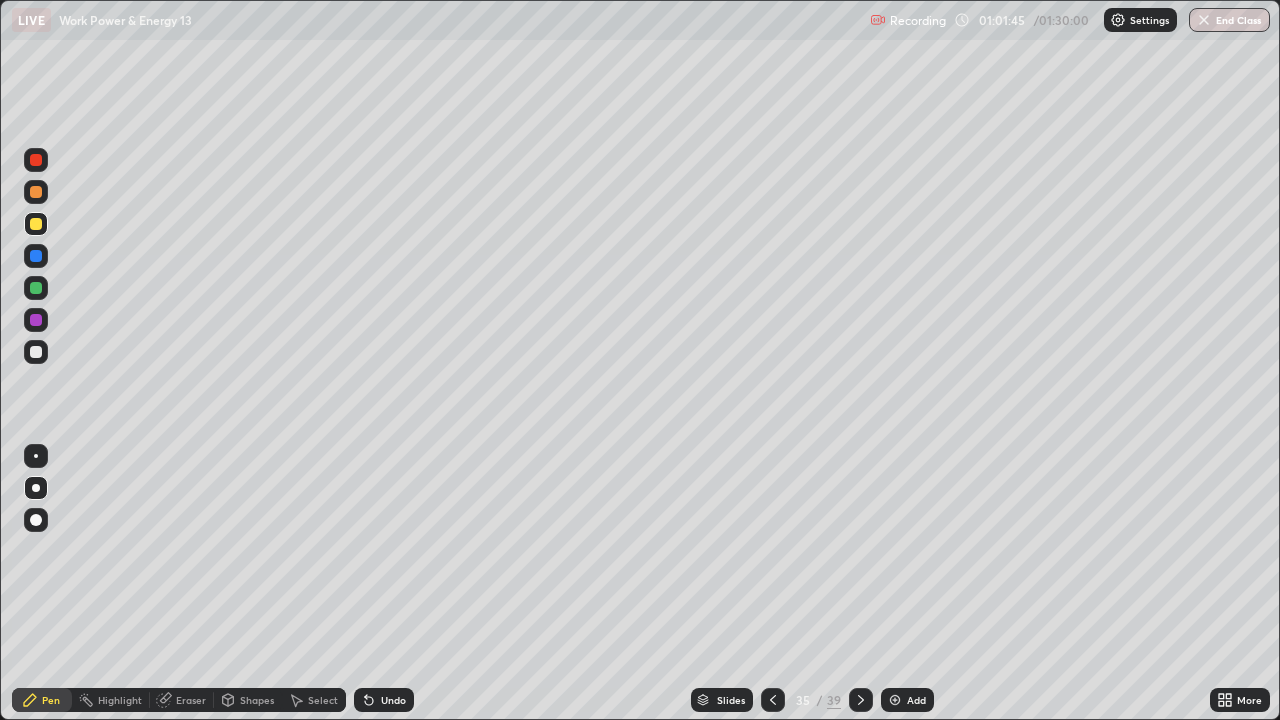 click at bounding box center [36, 288] 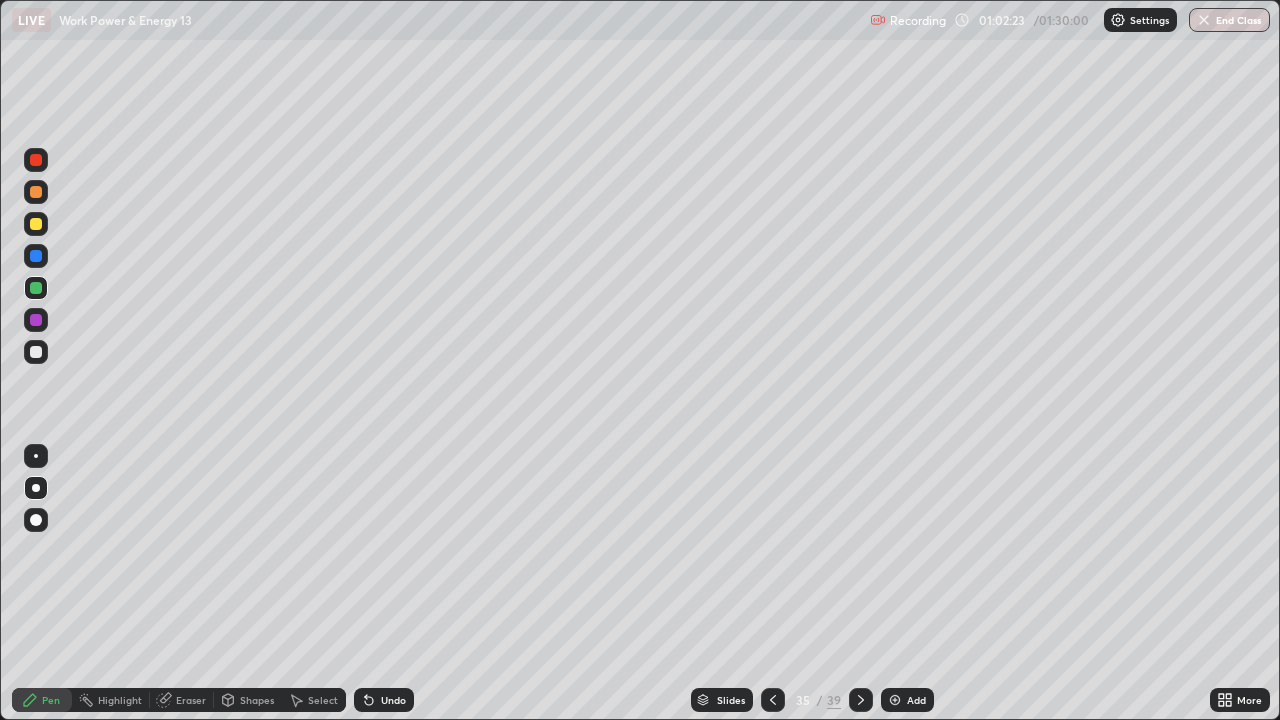 click at bounding box center [36, 352] 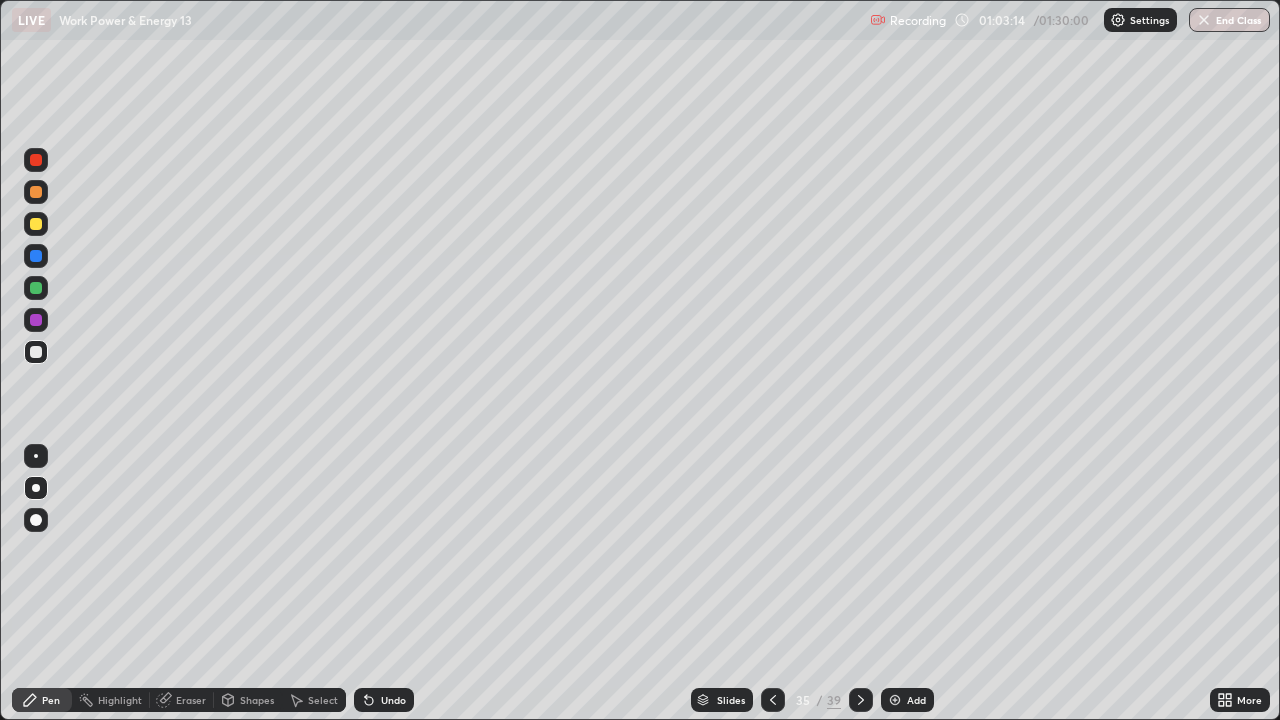 click at bounding box center (36, 160) 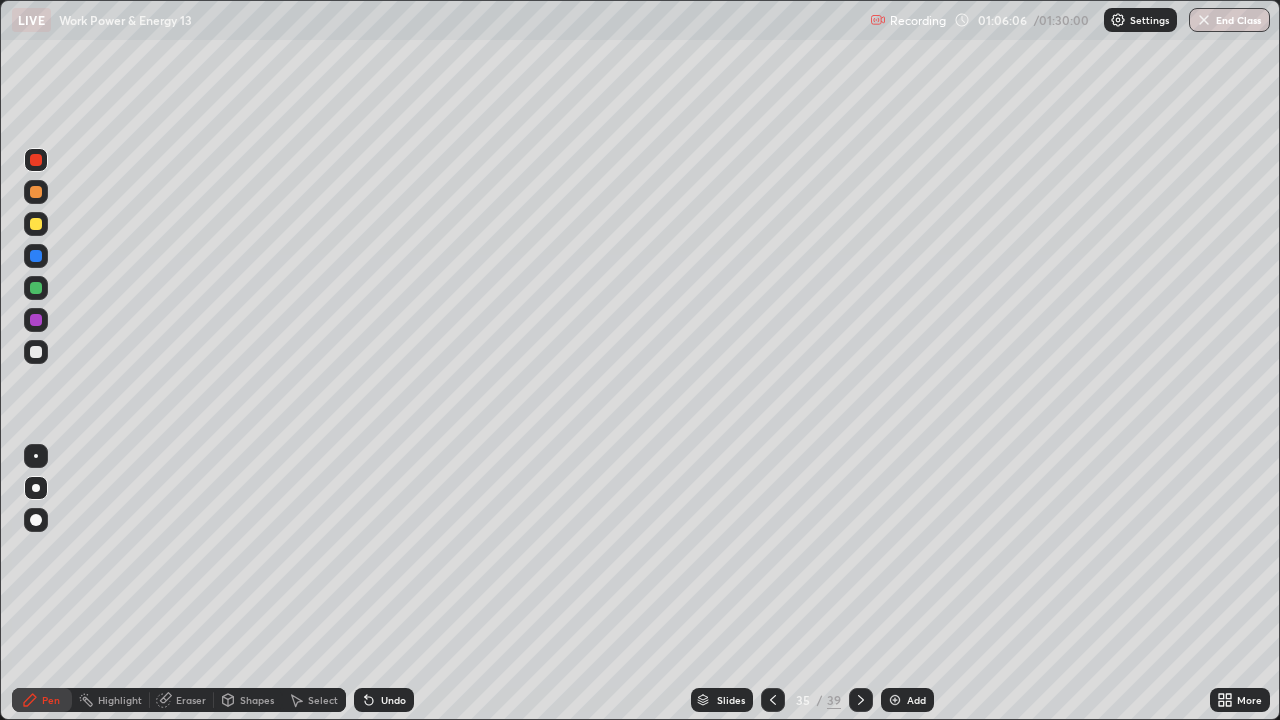 click on "Slides" at bounding box center (731, 700) 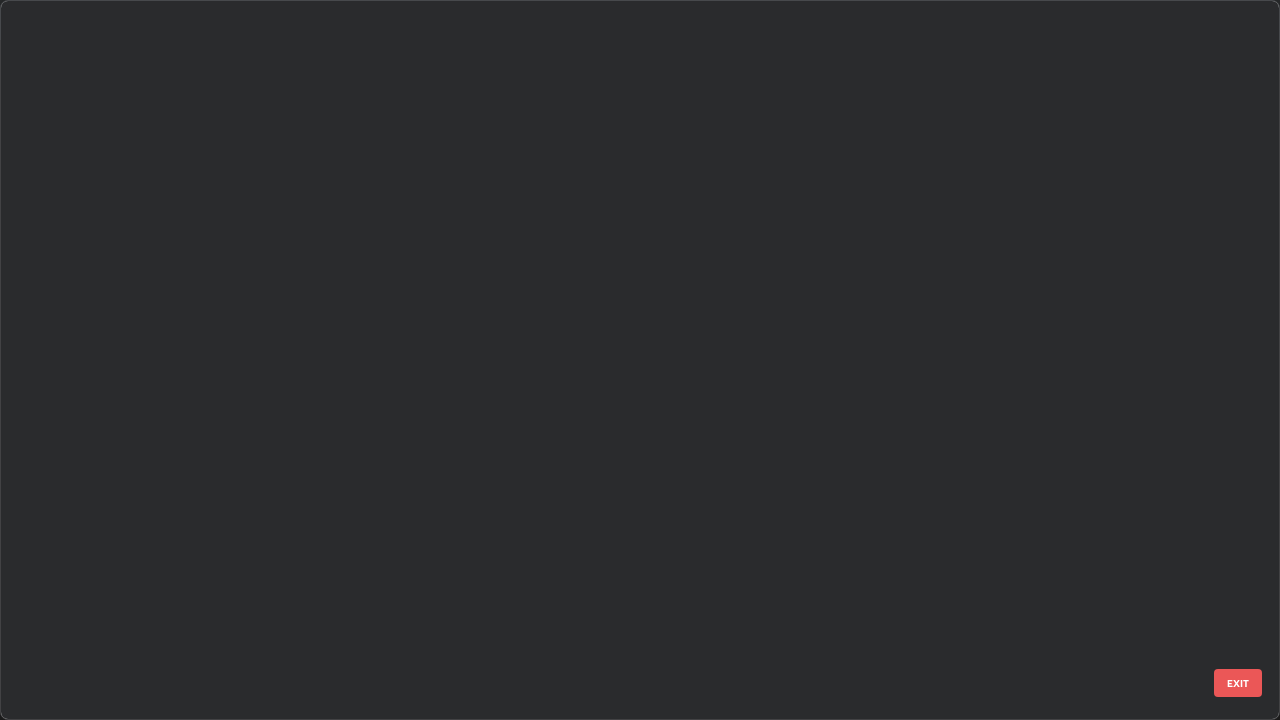scroll, scrollTop: 1977, scrollLeft: 0, axis: vertical 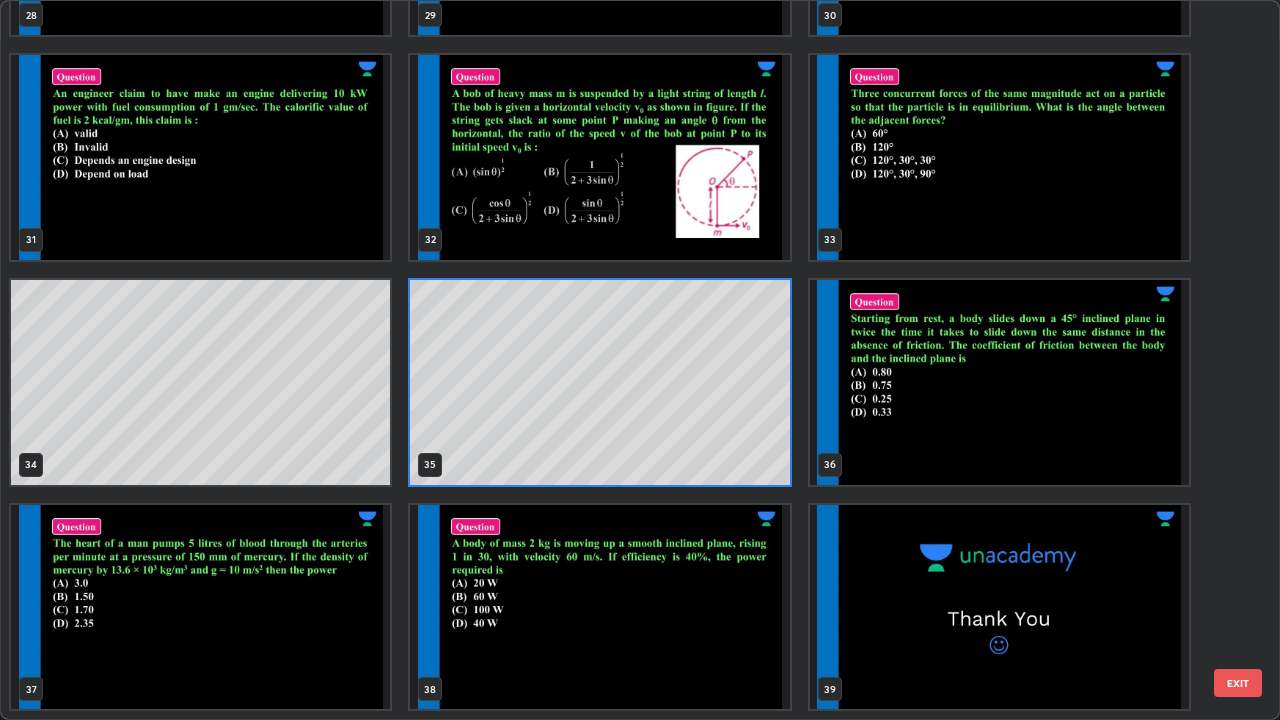 click at bounding box center [999, 157] 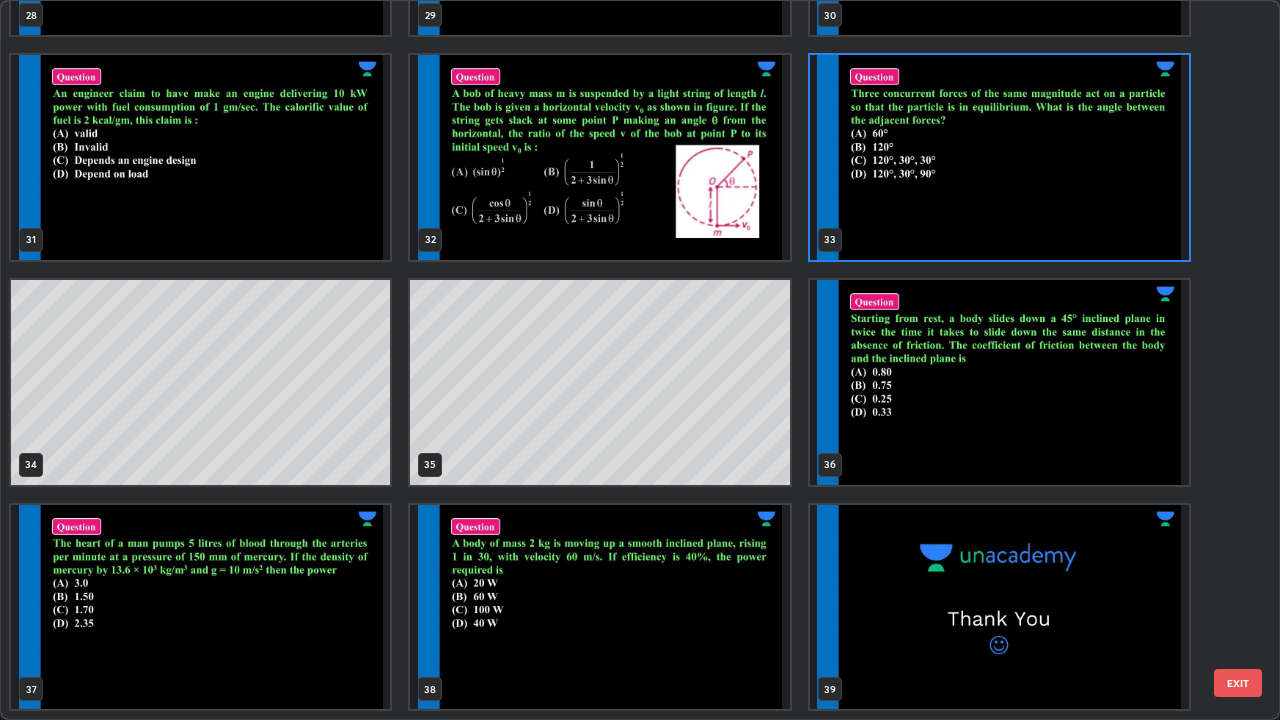 click at bounding box center (999, 157) 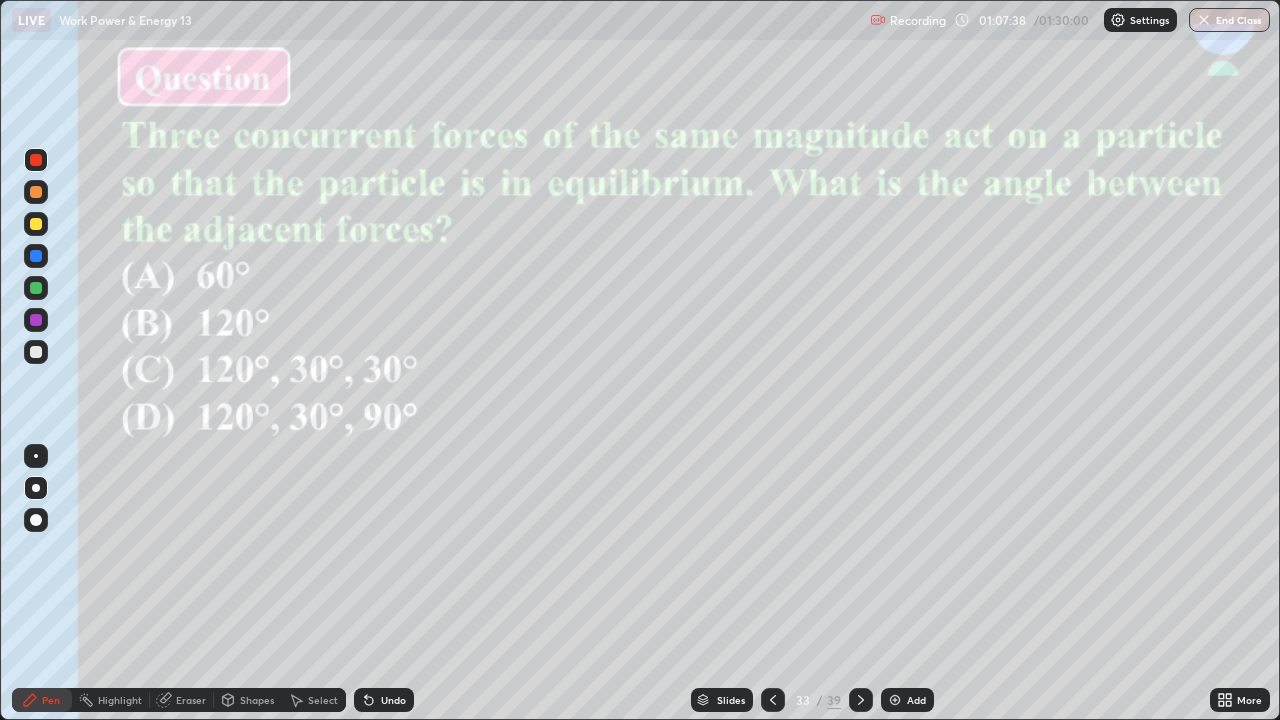 click on "Shapes" at bounding box center [257, 700] 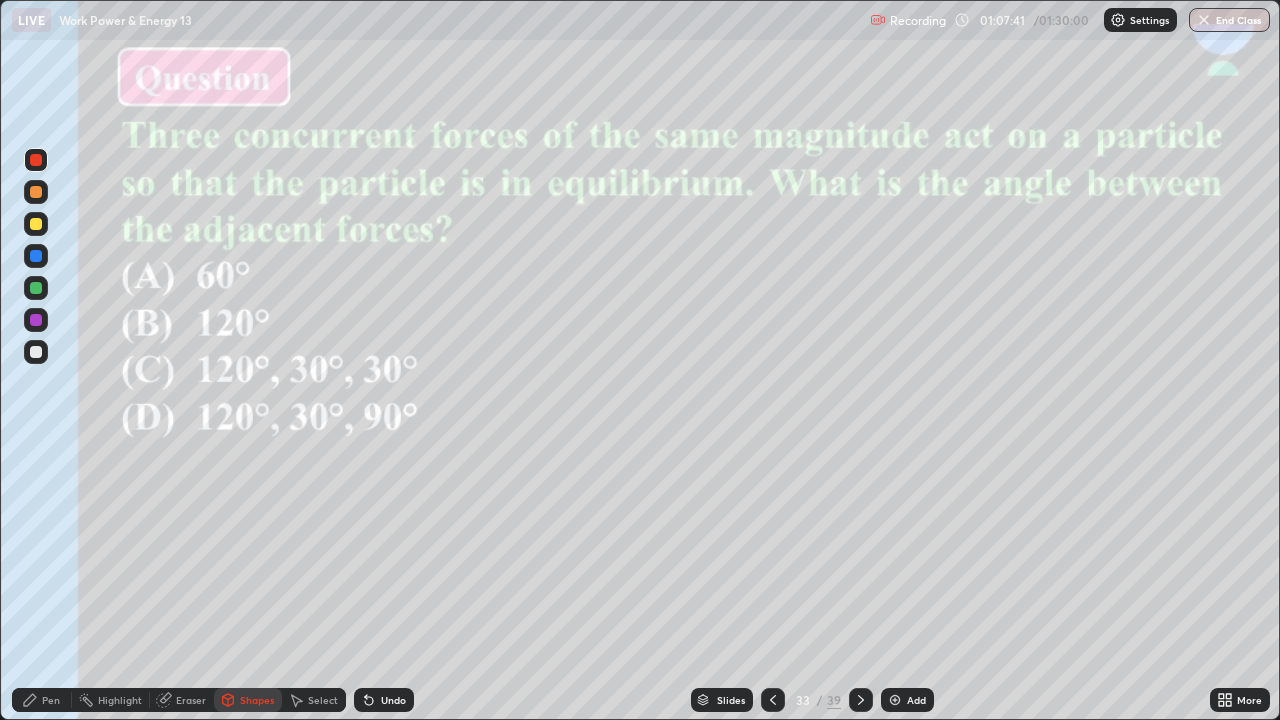 click on "Eraser" at bounding box center (191, 700) 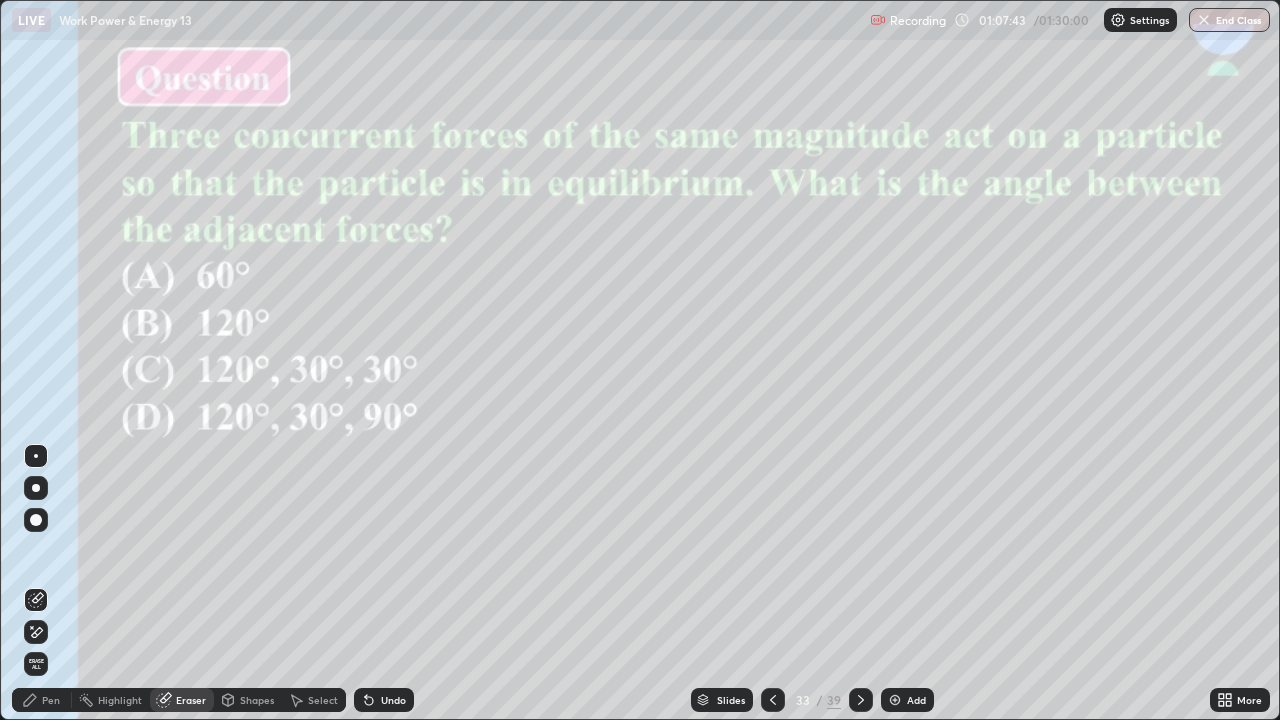click on "Pen" at bounding box center (51, 700) 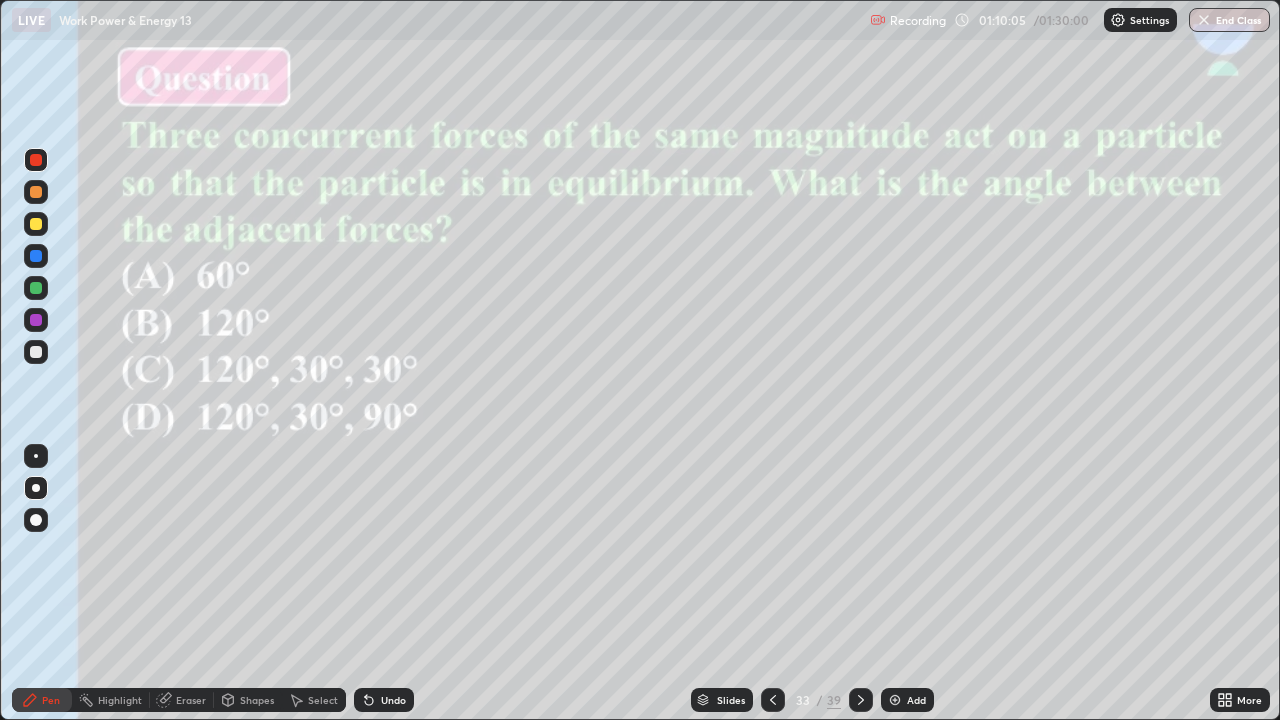 click on "Add" at bounding box center (907, 700) 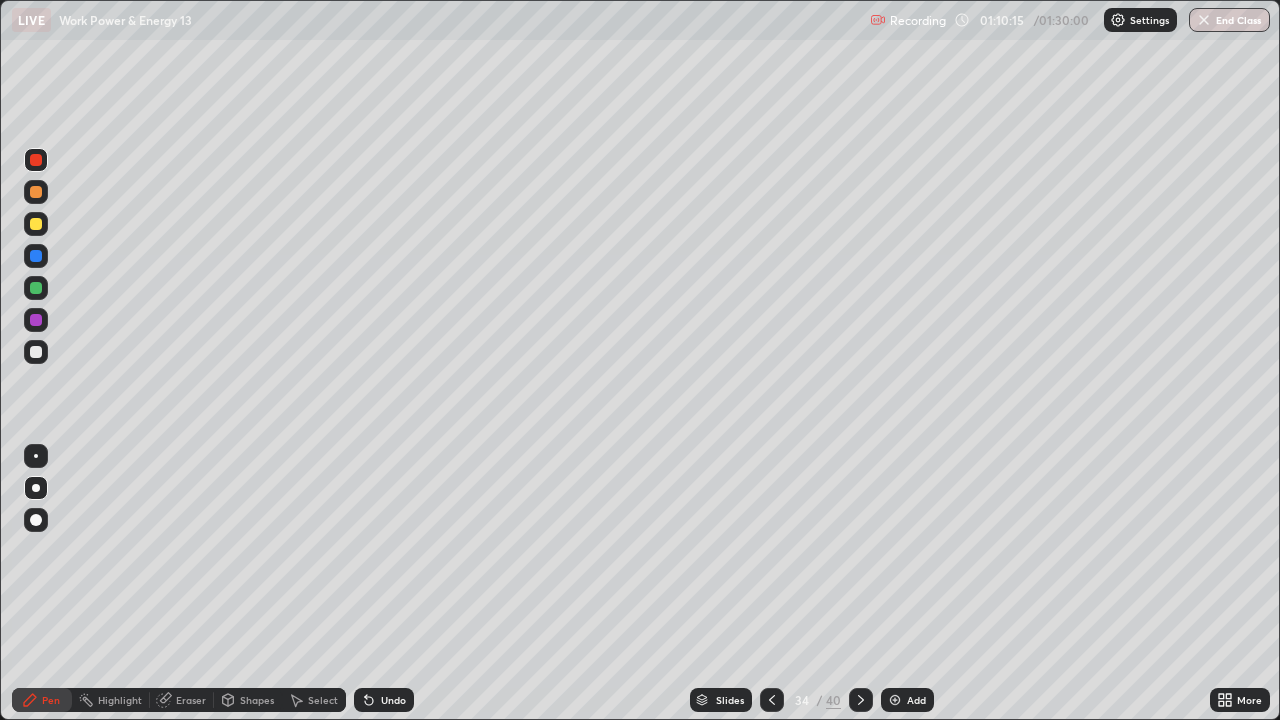 click on "Eraser" at bounding box center (191, 700) 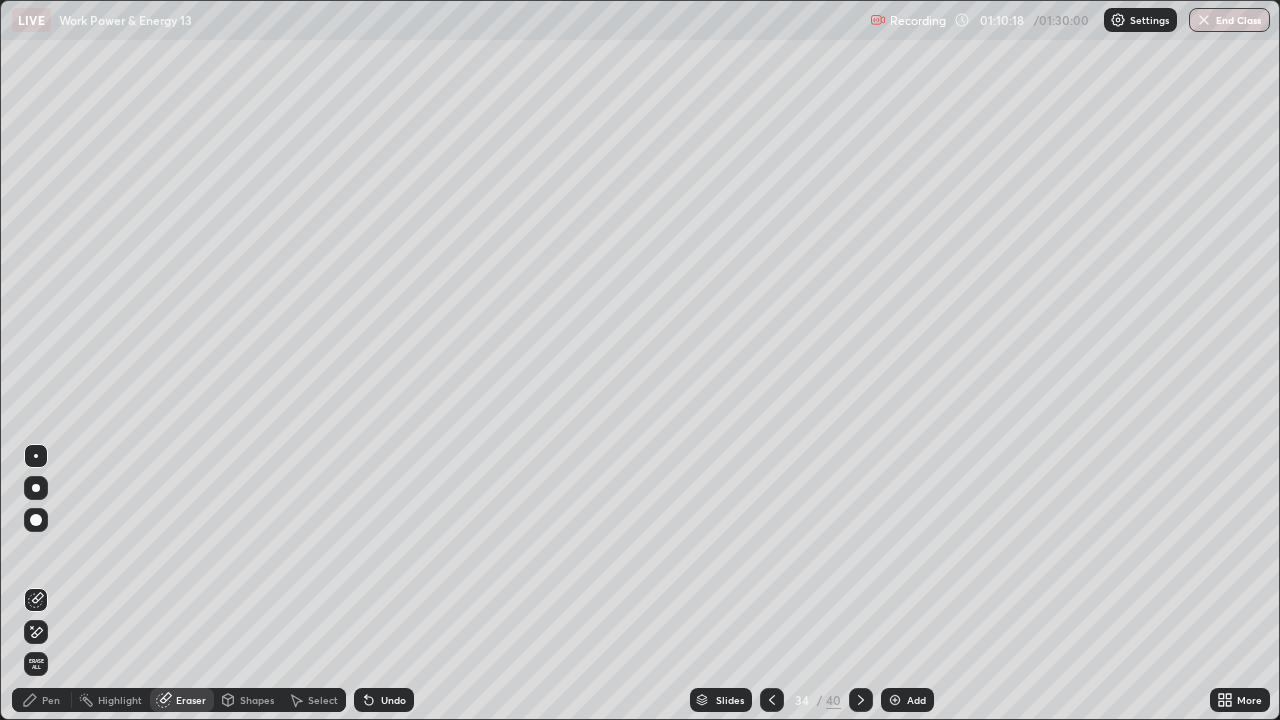 click on "Pen" at bounding box center [51, 700] 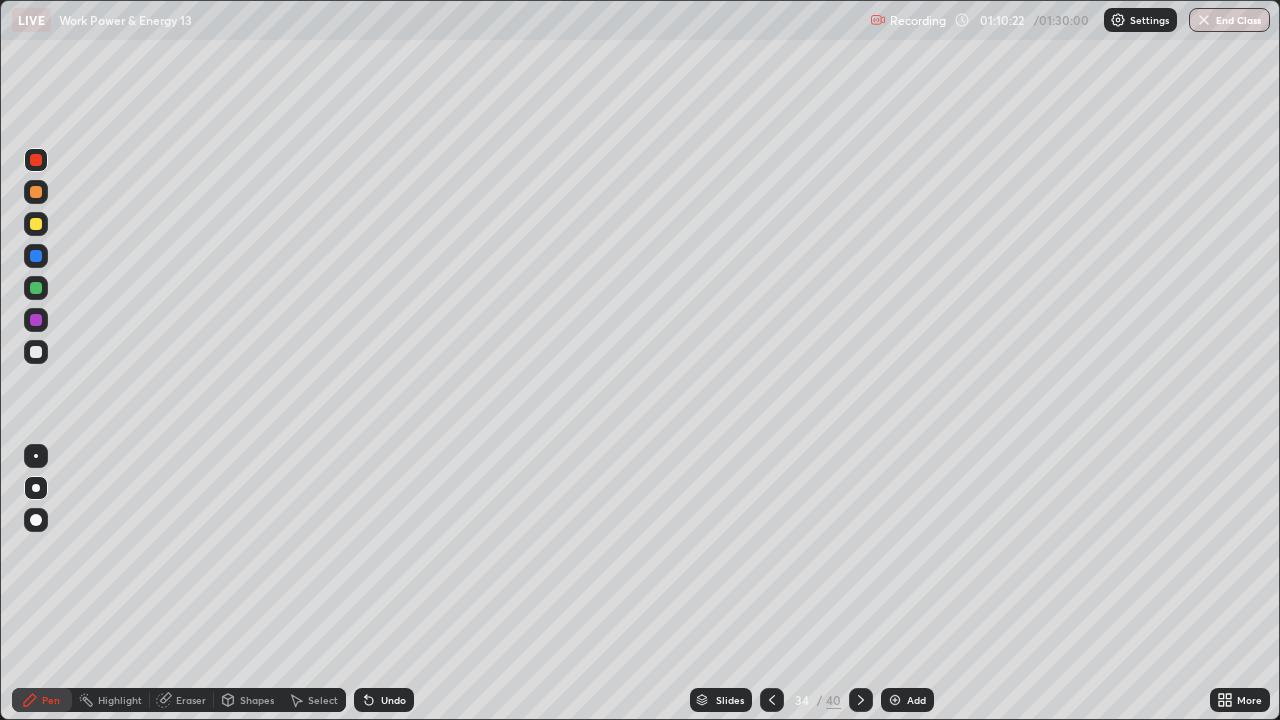 click at bounding box center [36, 224] 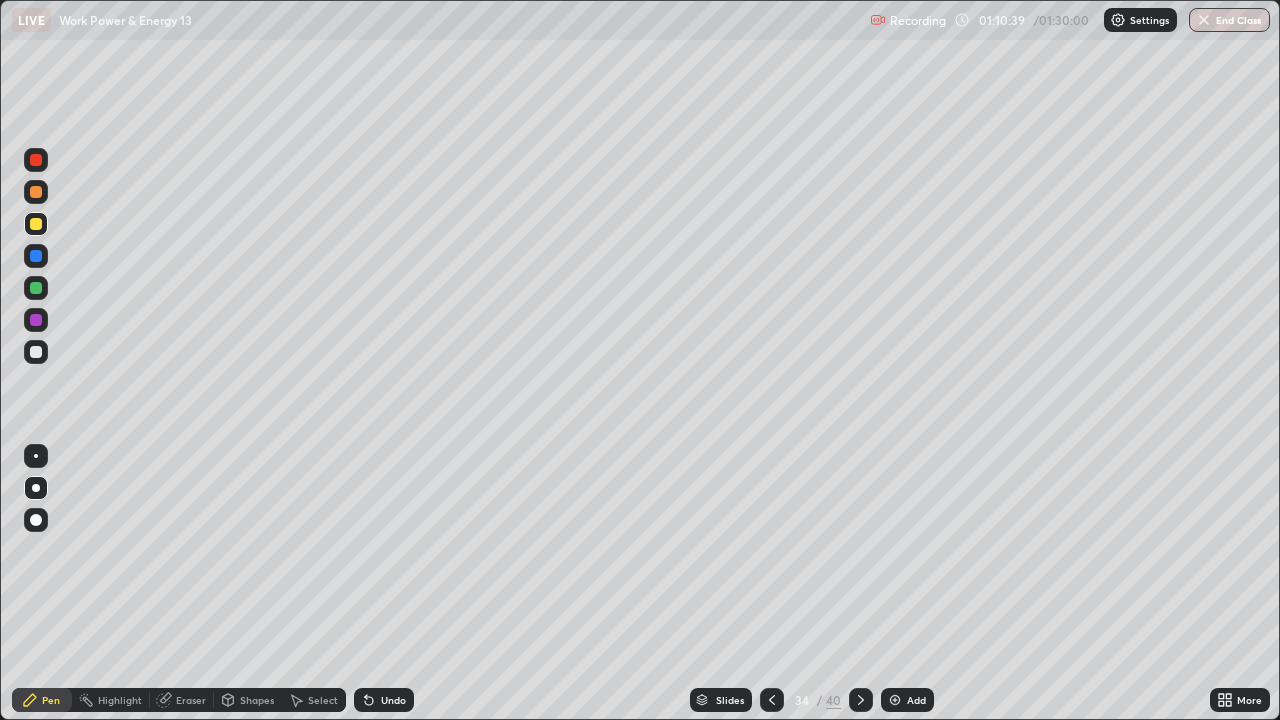 click at bounding box center [36, 320] 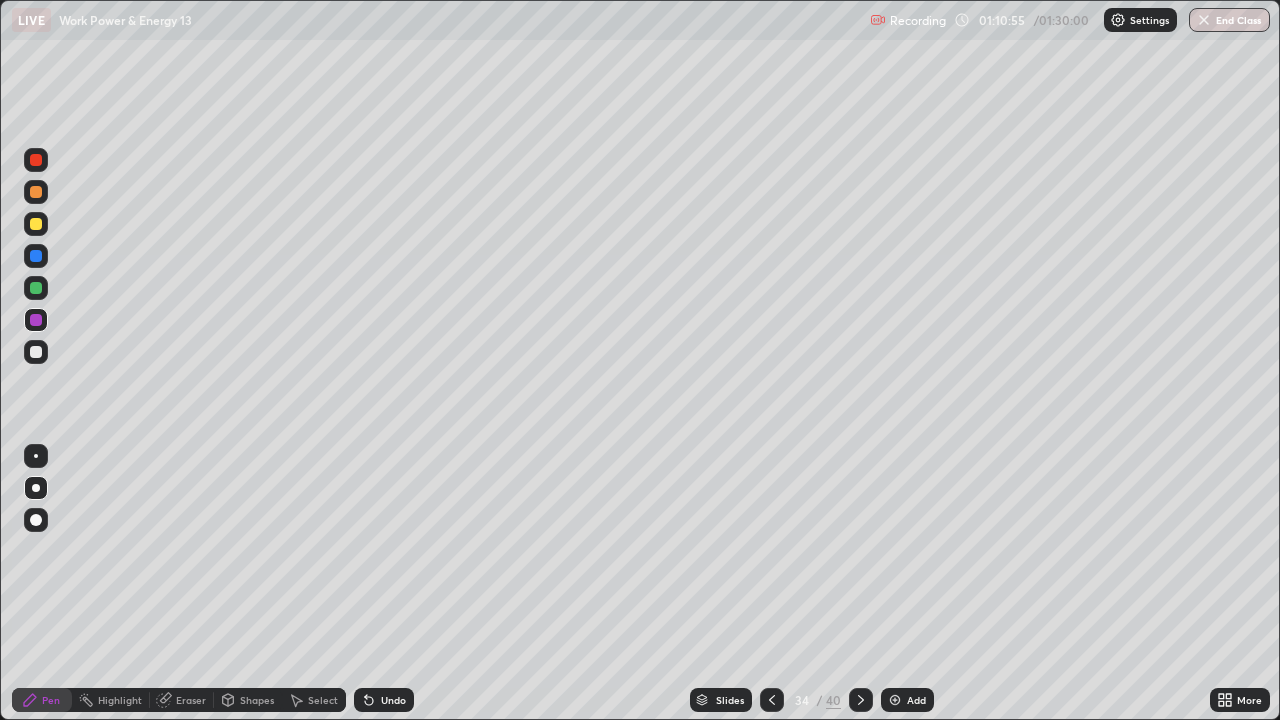 click at bounding box center [36, 192] 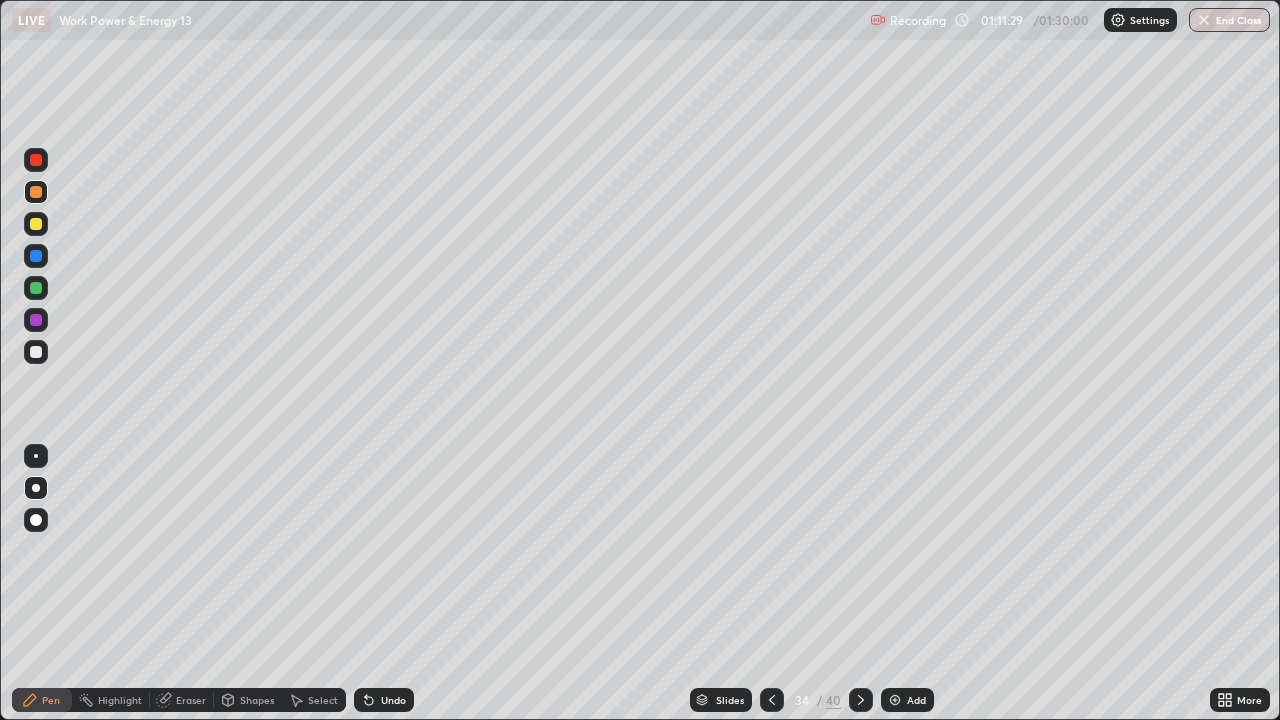 click at bounding box center [36, 256] 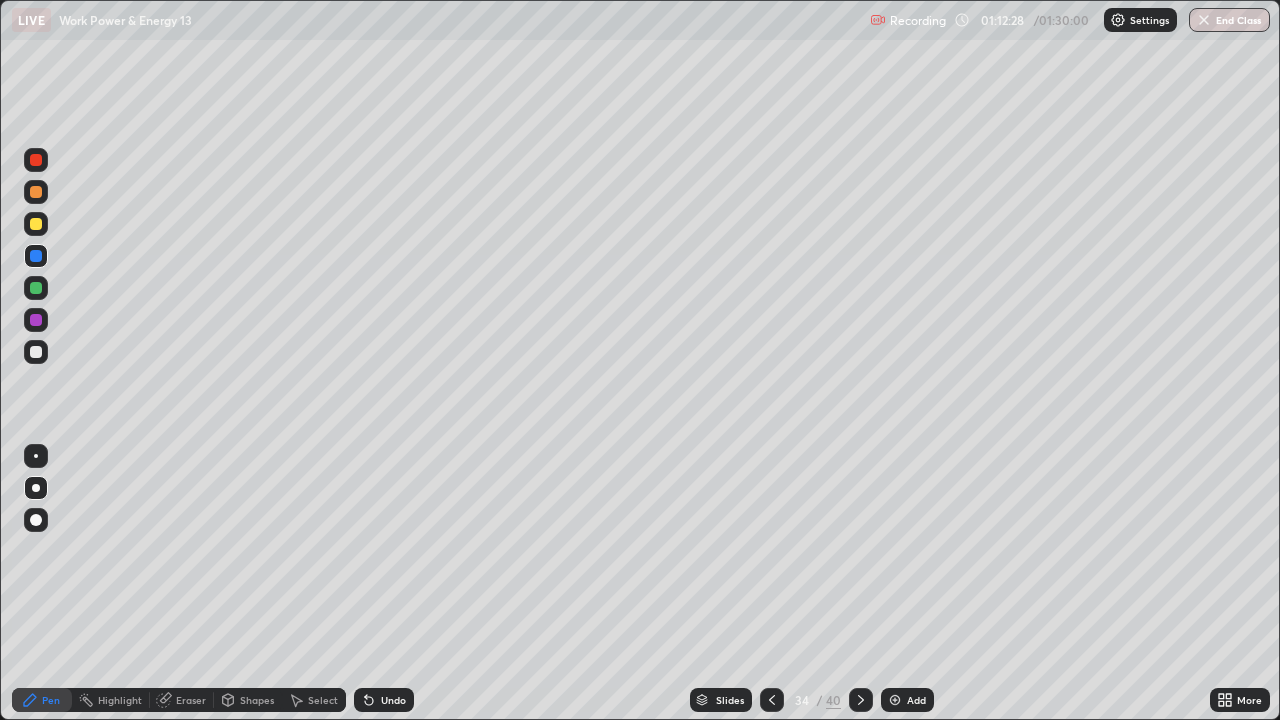 click at bounding box center [36, 288] 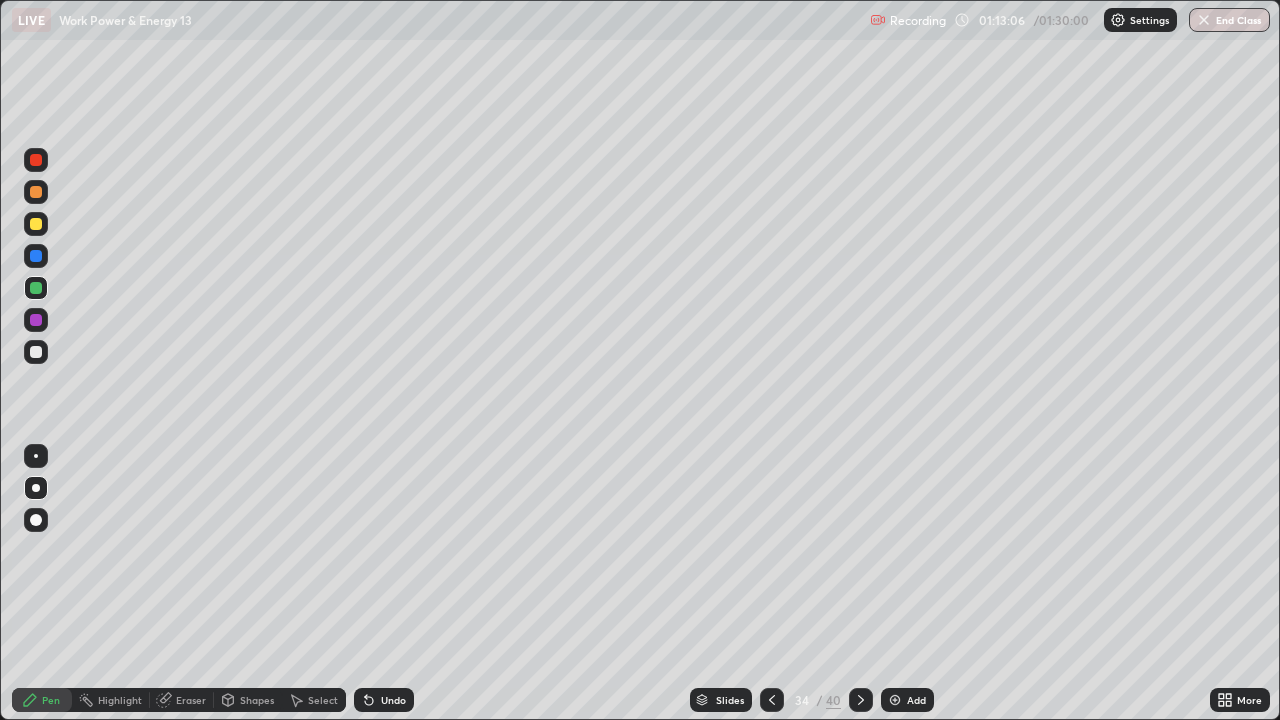 click at bounding box center [36, 256] 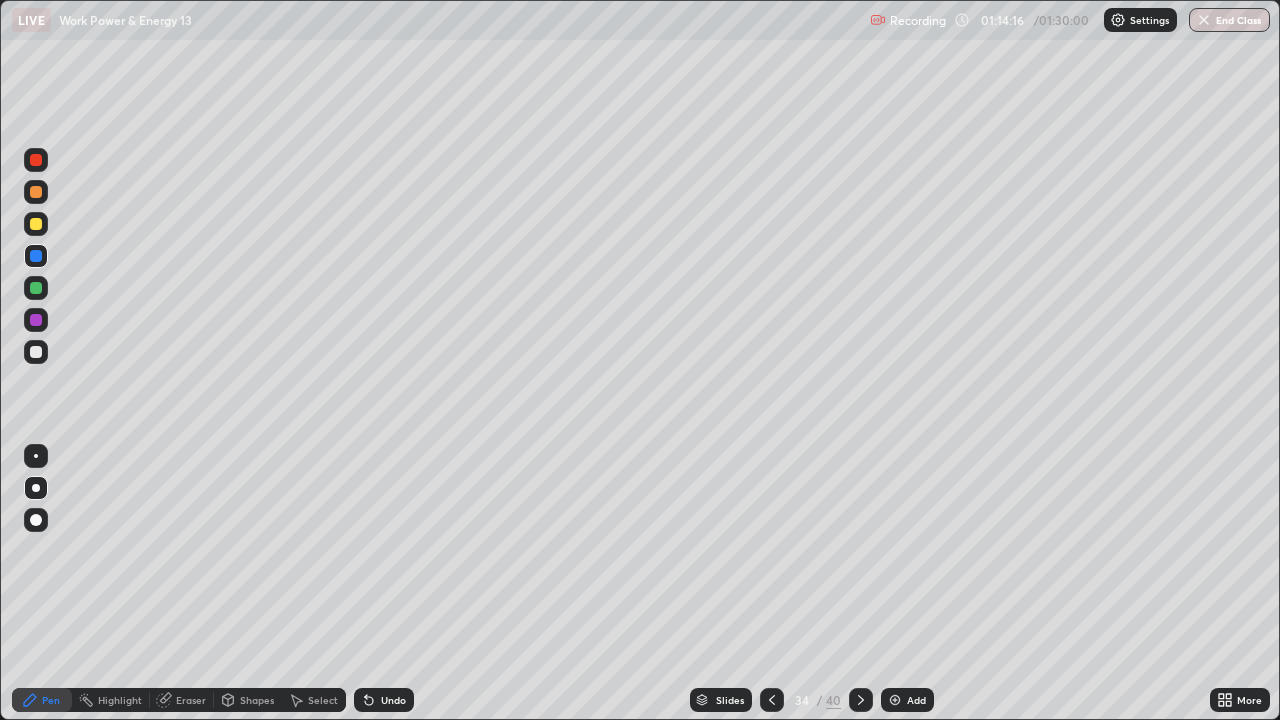 click at bounding box center [36, 224] 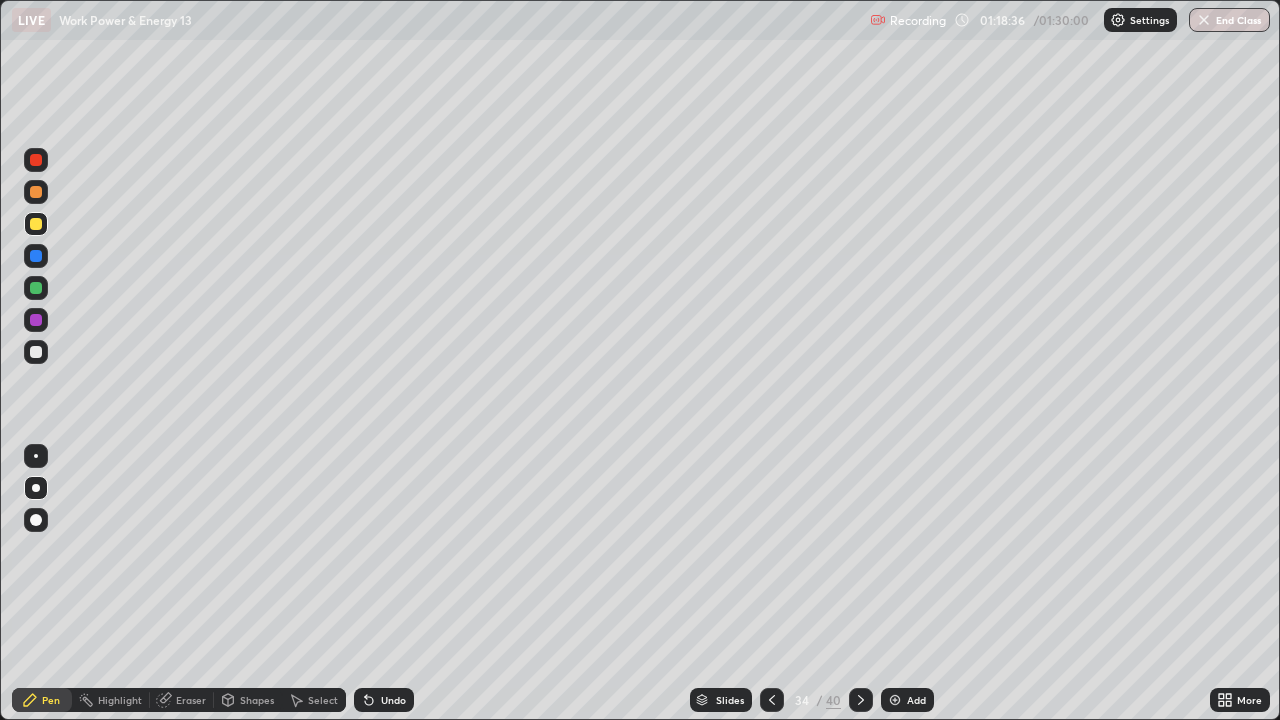 click at bounding box center (895, 700) 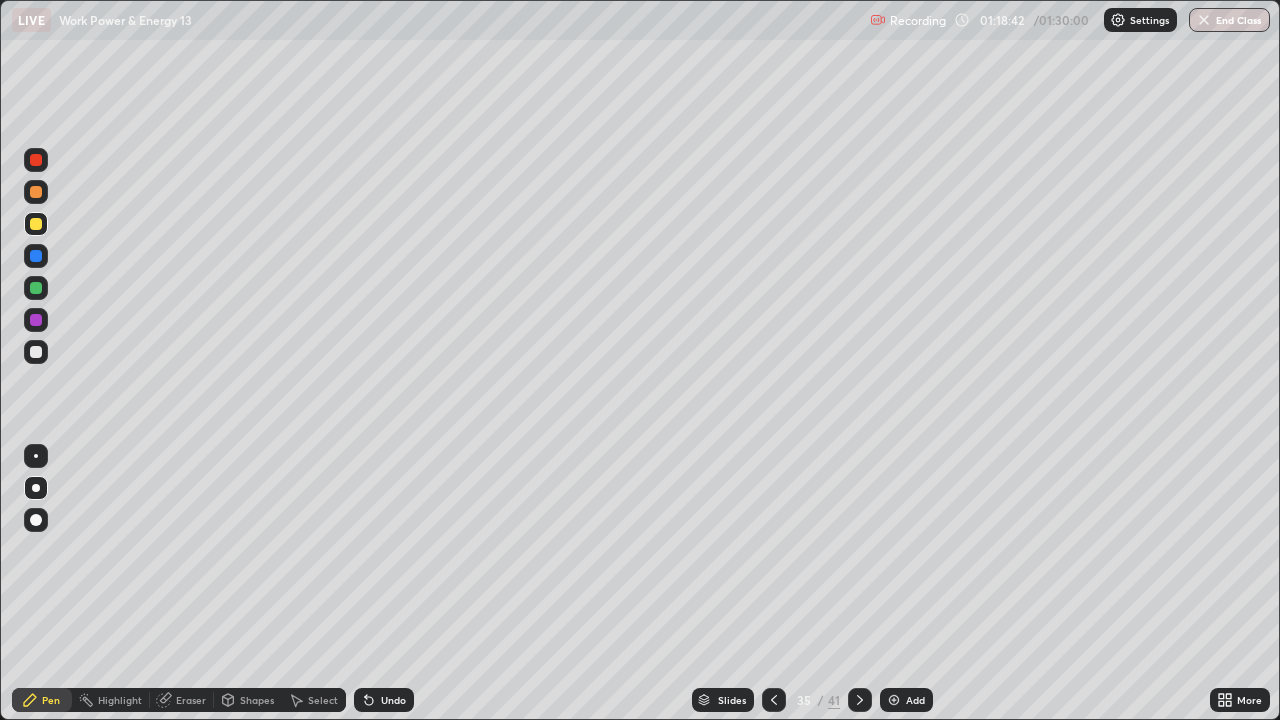 click at bounding box center [36, 288] 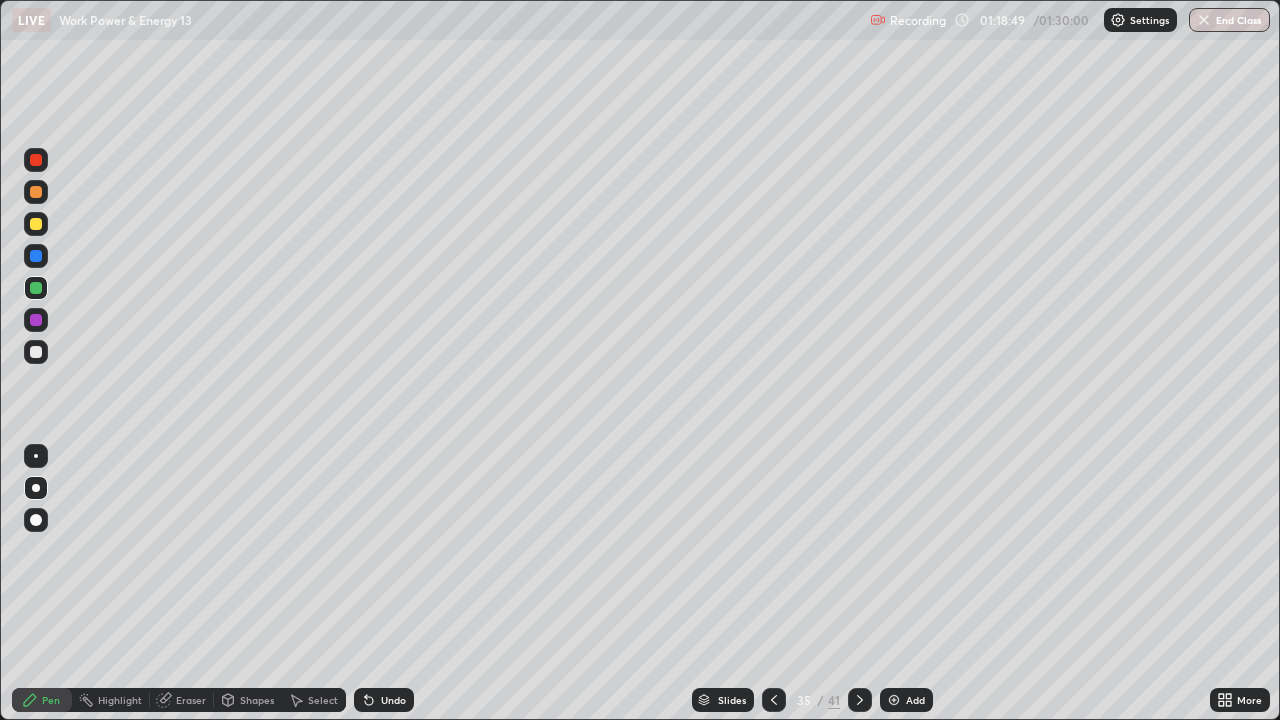 click at bounding box center (36, 224) 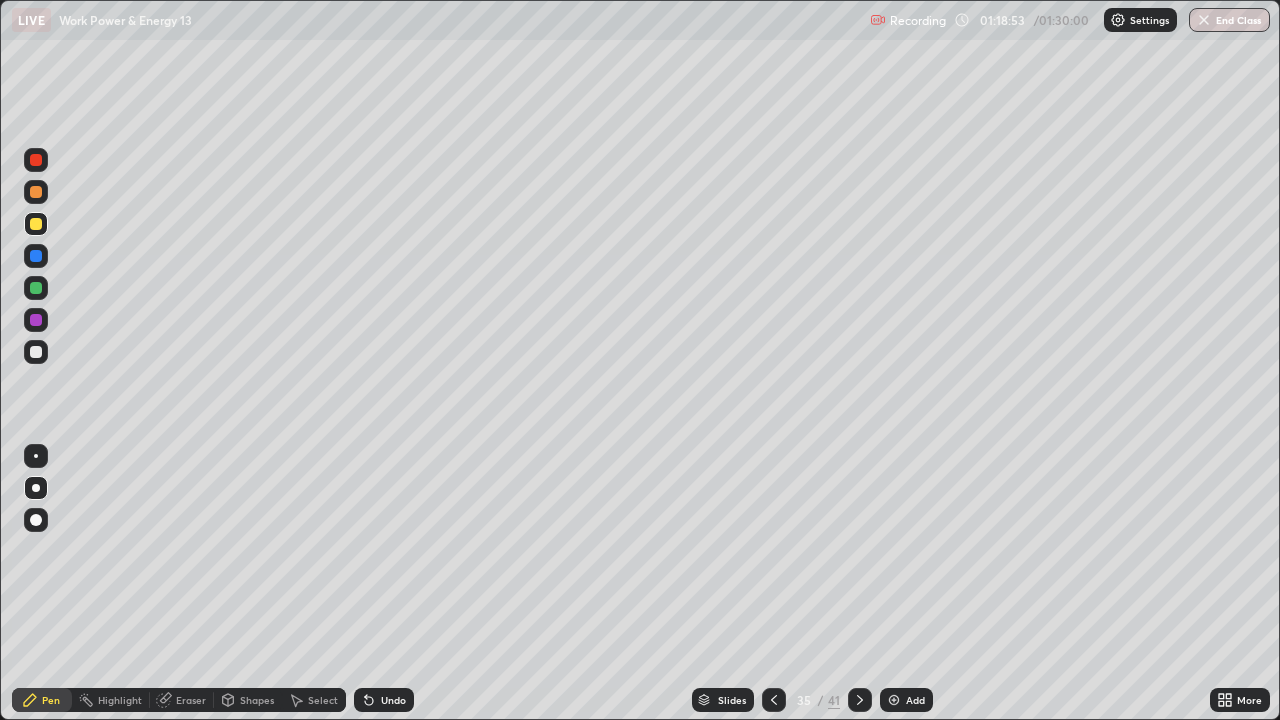 click at bounding box center (36, 192) 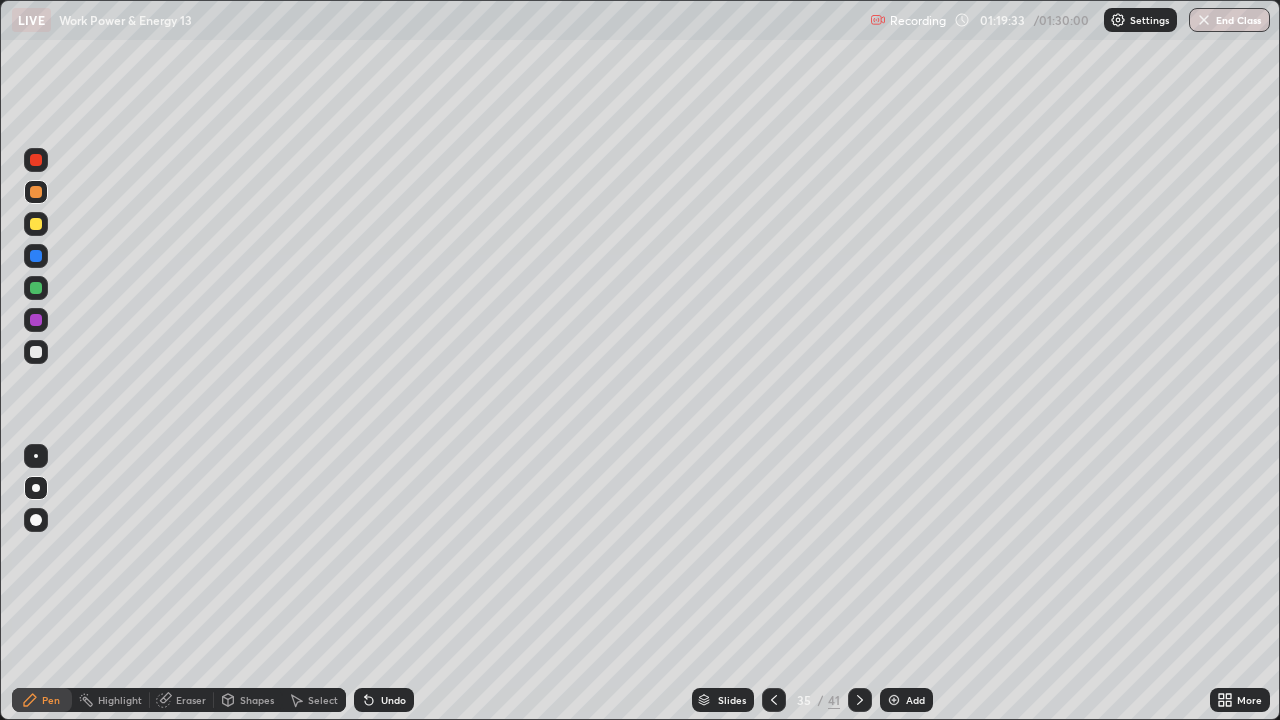 click at bounding box center (36, 224) 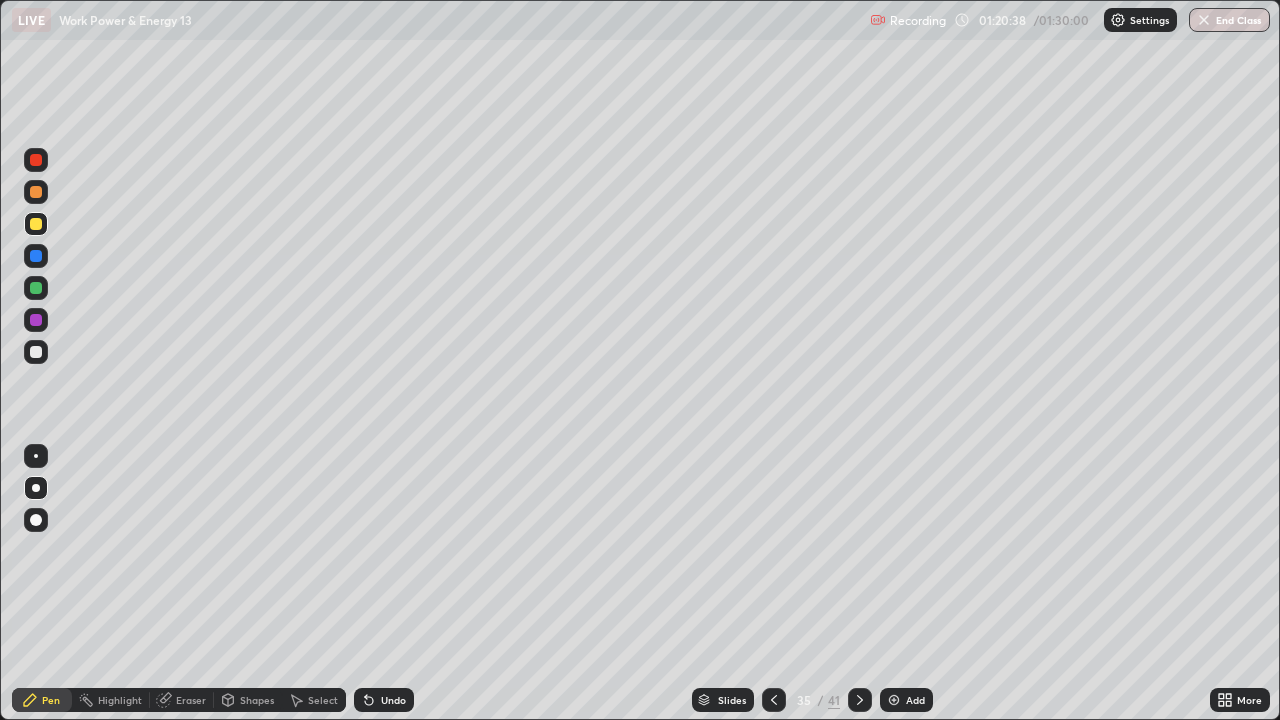 click at bounding box center [36, 256] 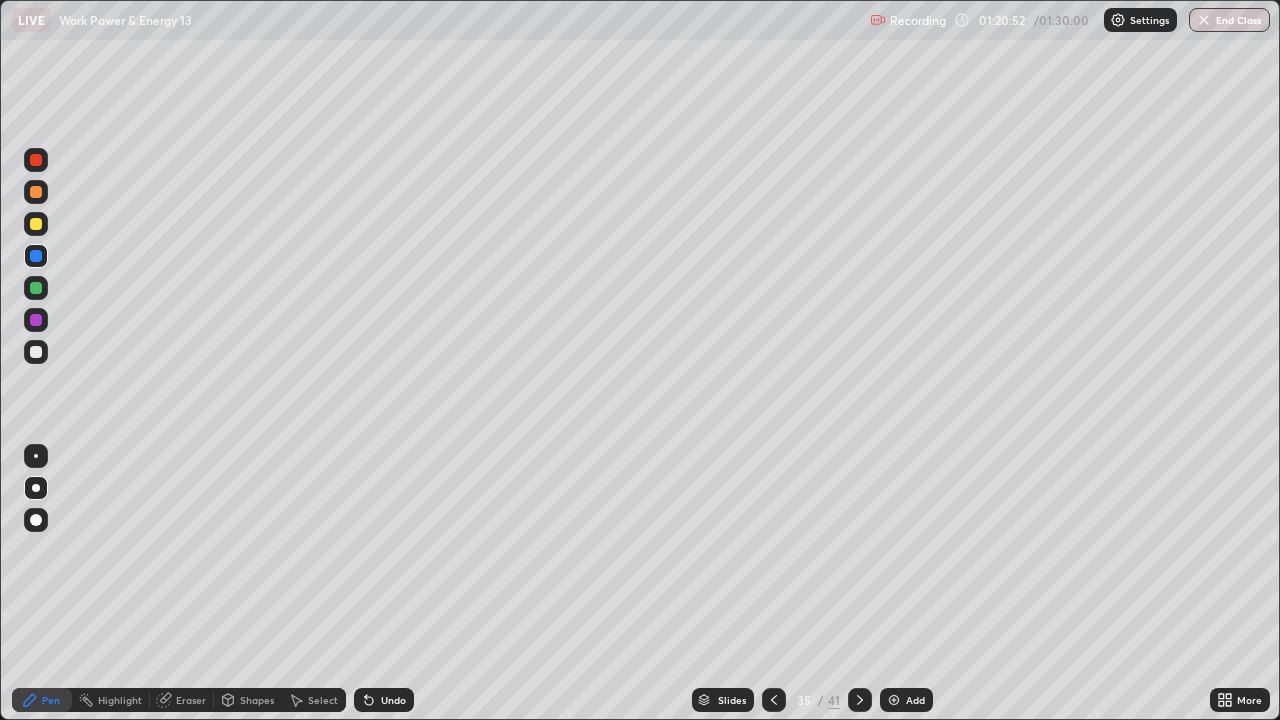 click at bounding box center (36, 160) 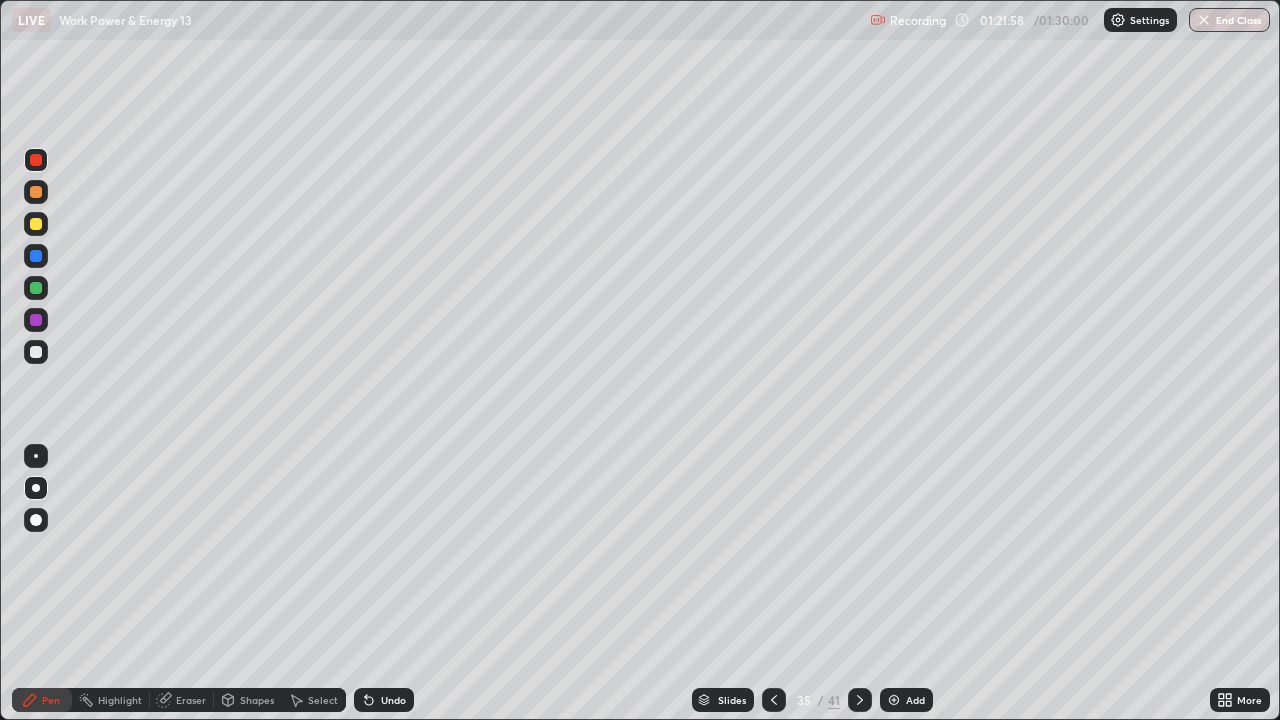 click at bounding box center (36, 352) 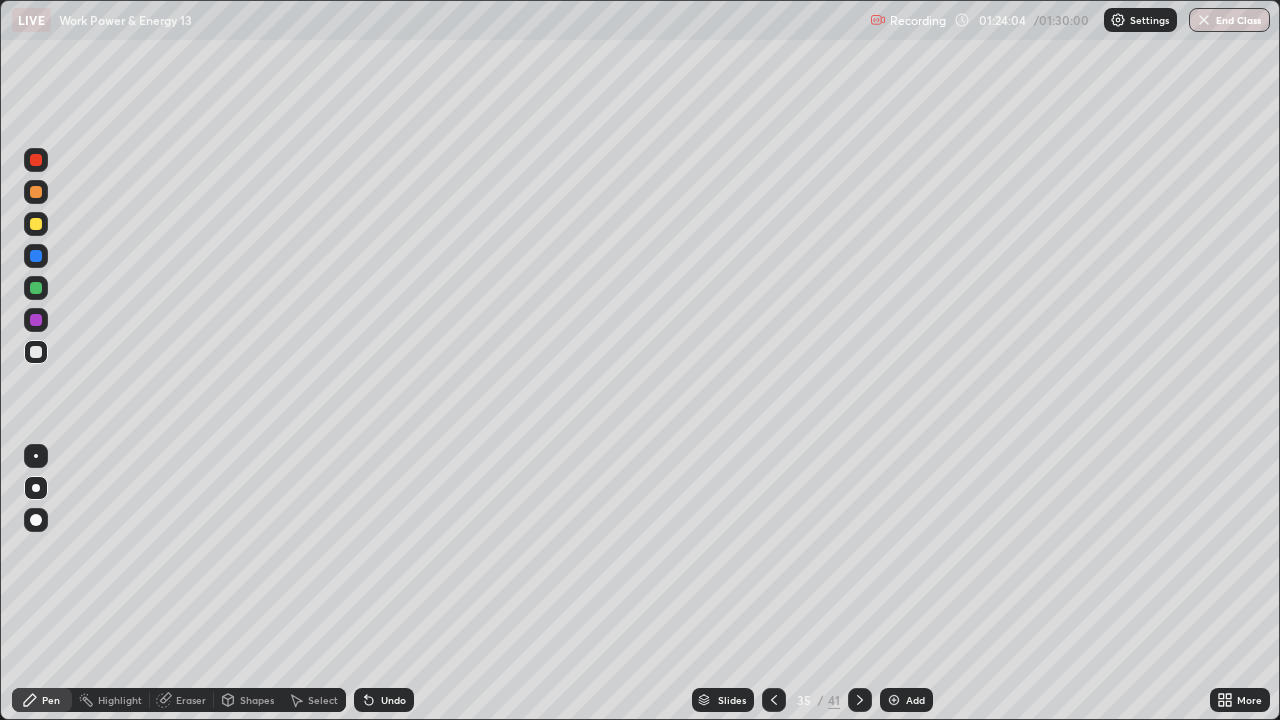 click at bounding box center [894, 700] 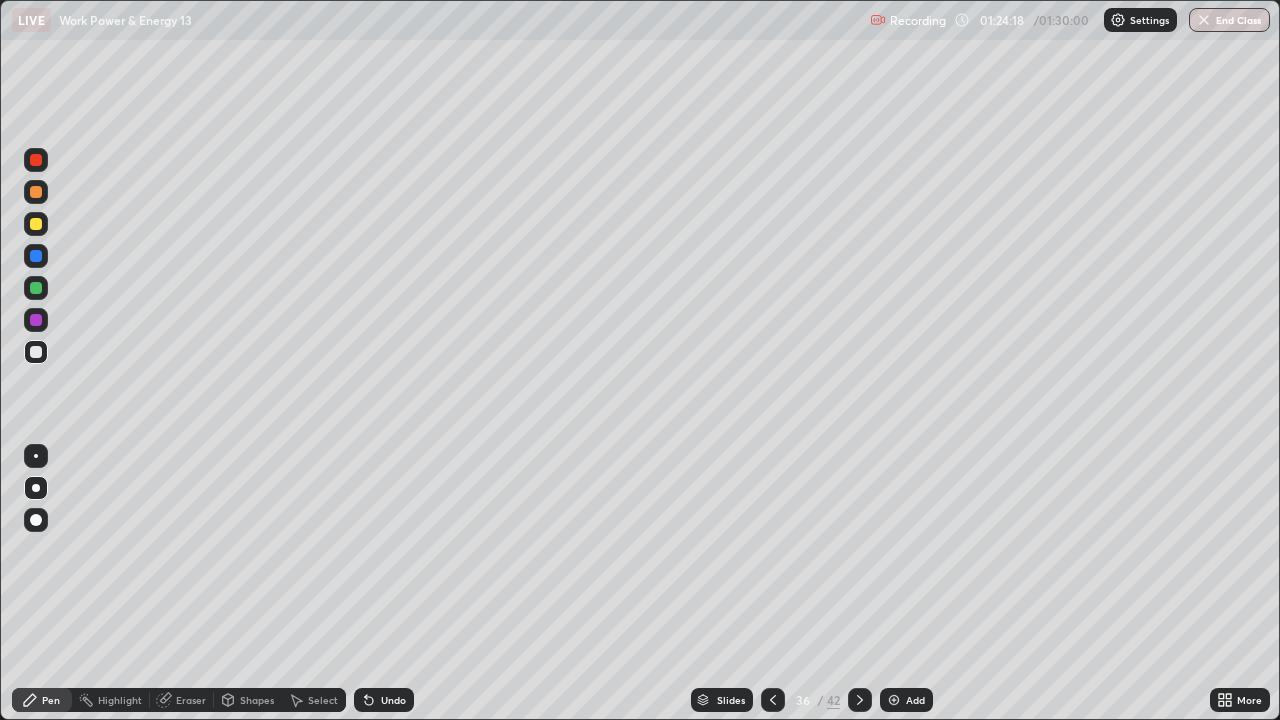 click at bounding box center [36, 256] 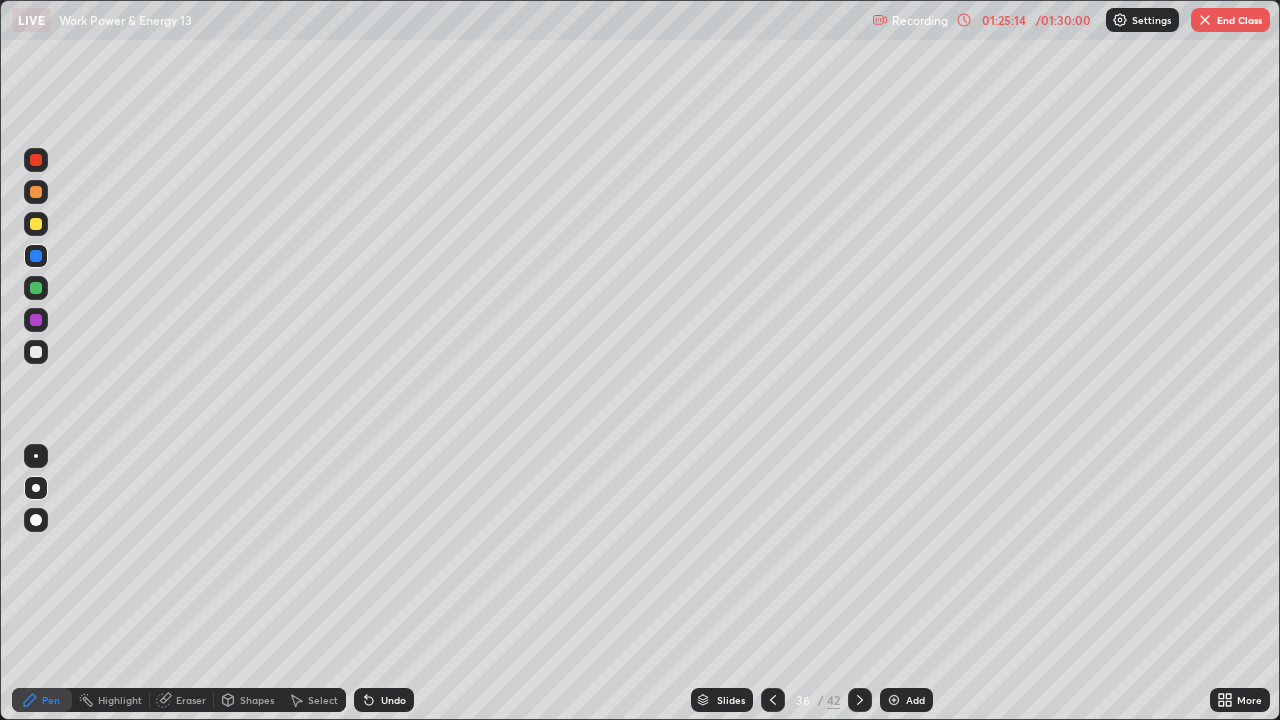 click at bounding box center [36, 224] 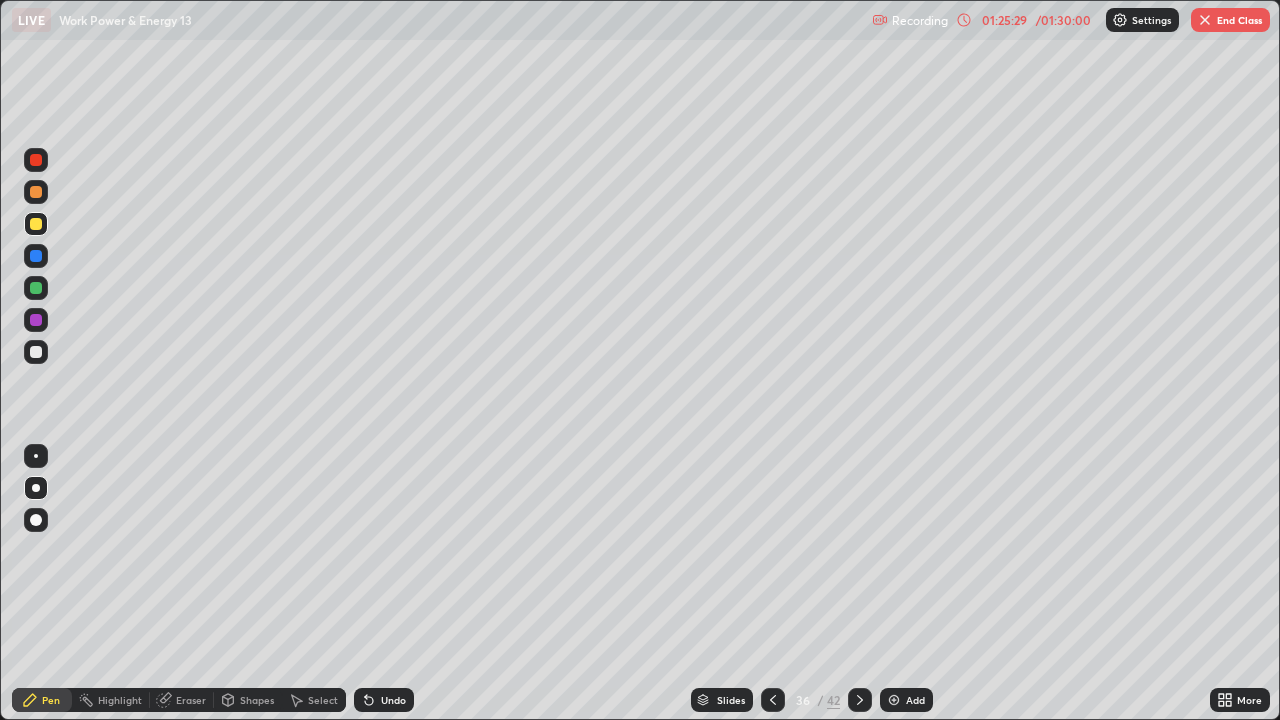 click at bounding box center (36, 224) 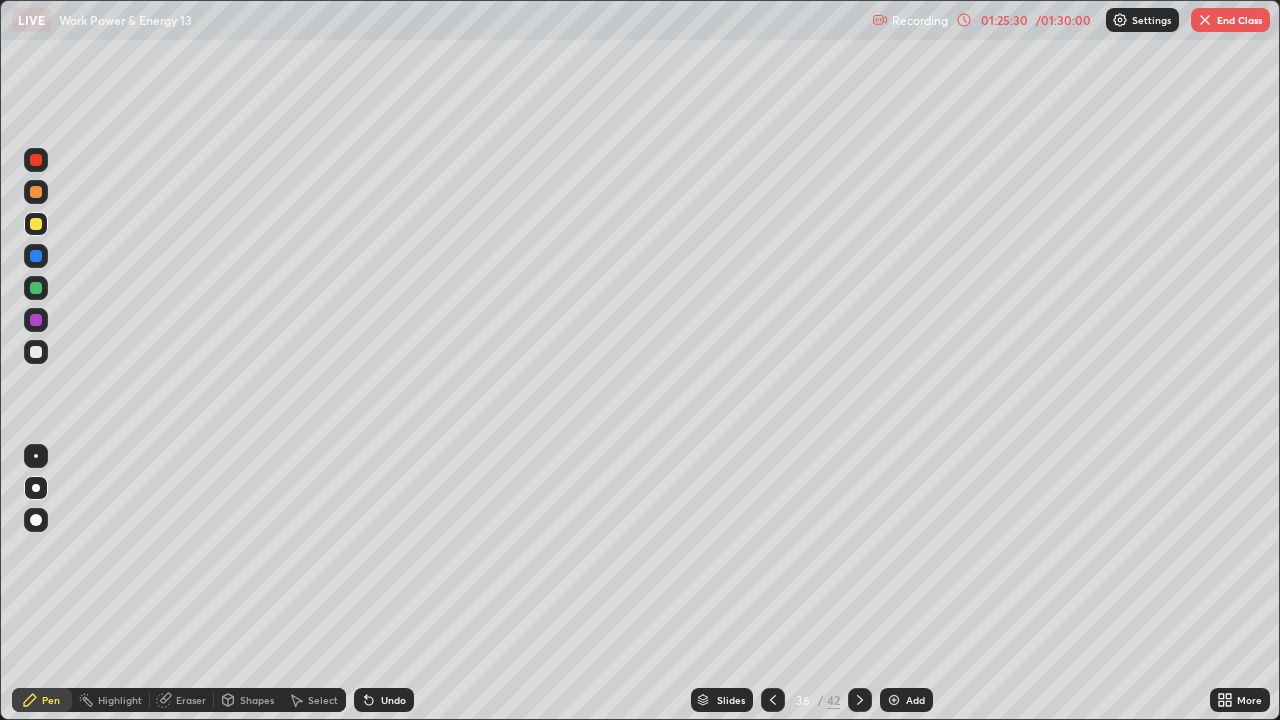 click at bounding box center [36, 256] 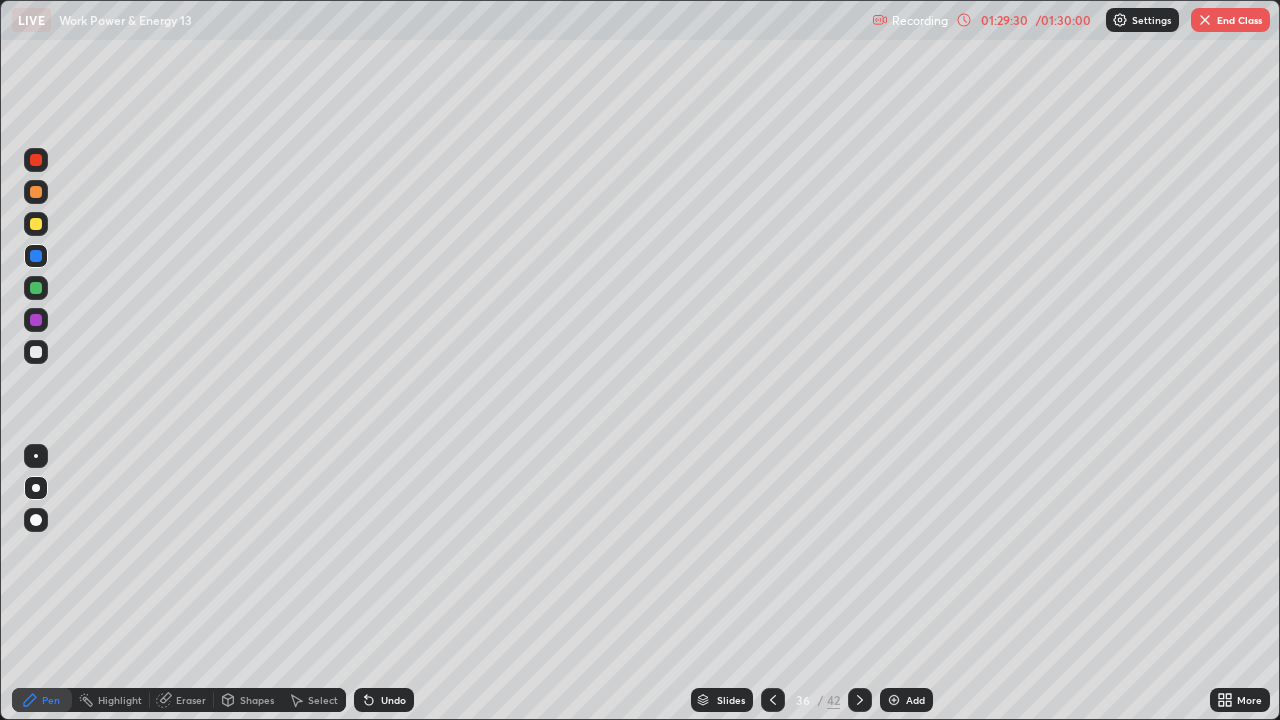click at bounding box center (36, 192) 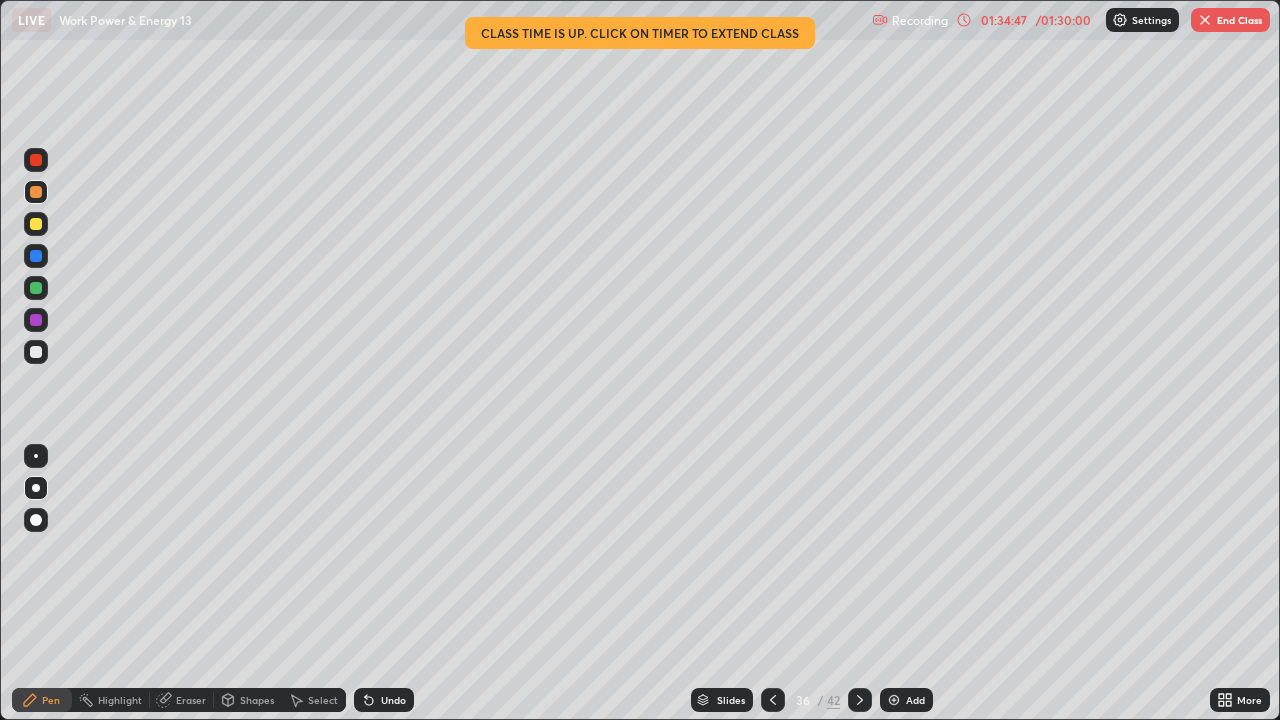 click on "End Class" at bounding box center [1230, 20] 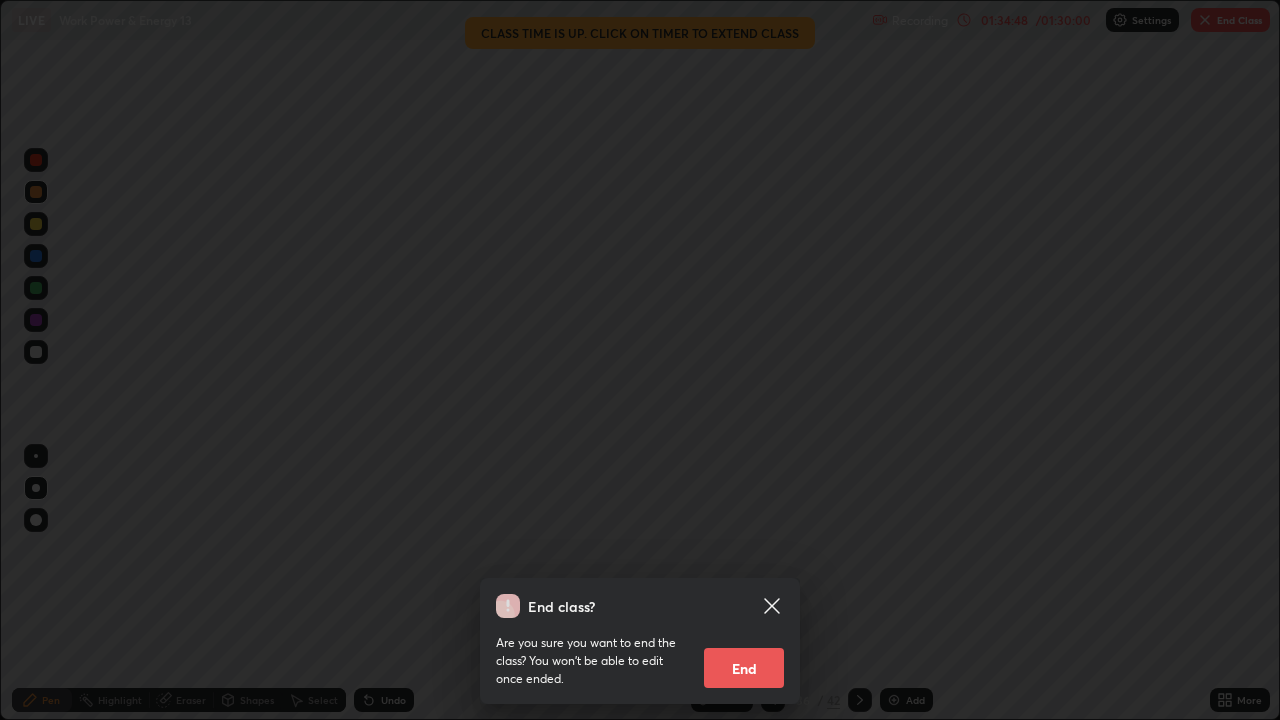 click on "End" at bounding box center (744, 668) 